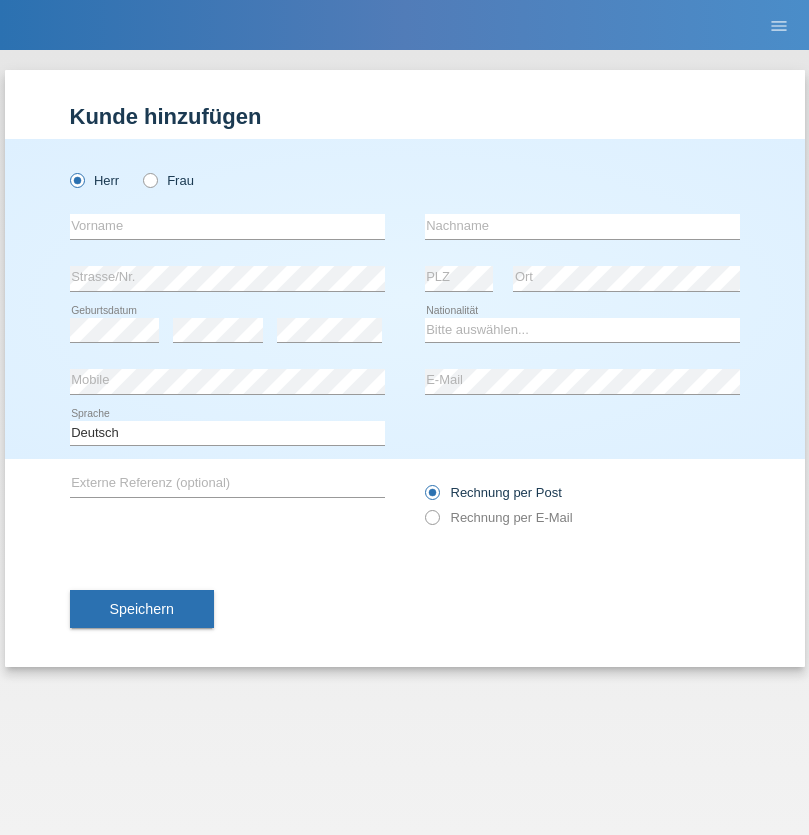 scroll, scrollTop: 0, scrollLeft: 0, axis: both 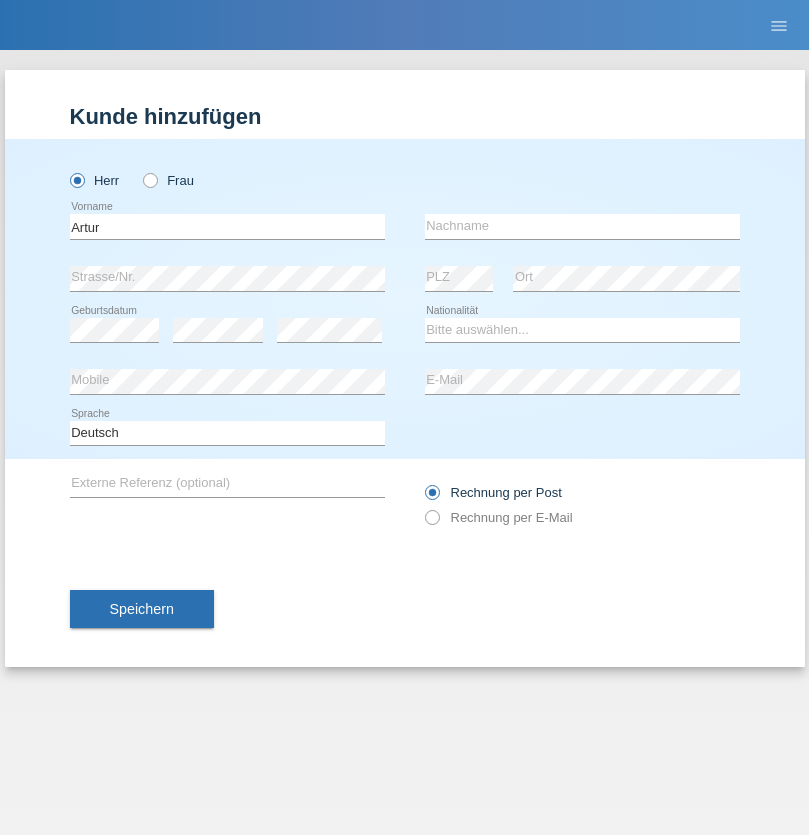 type on "Artur" 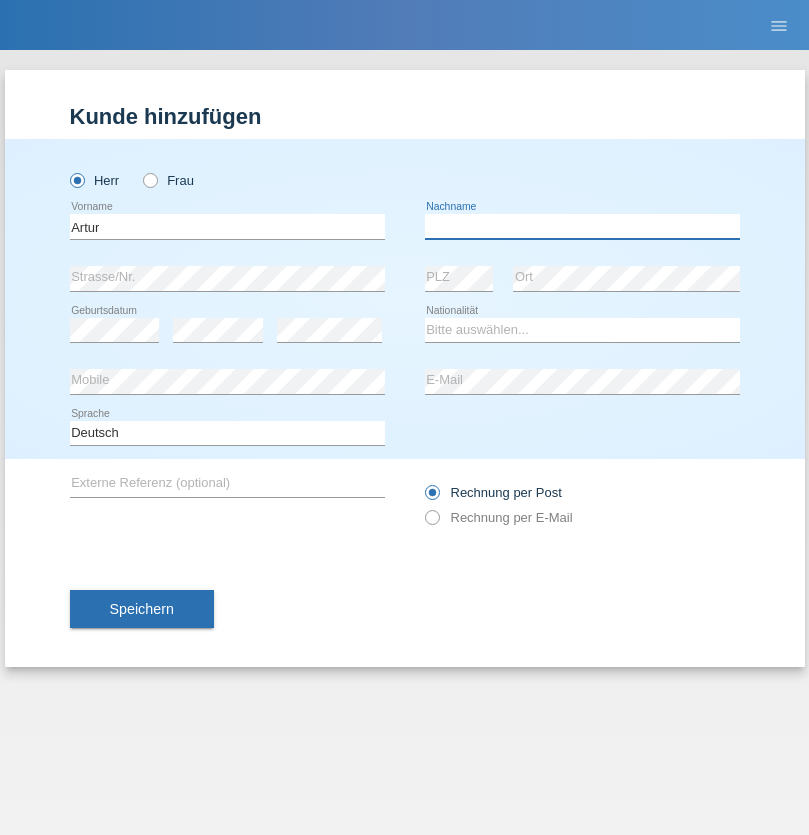 click at bounding box center [582, 226] 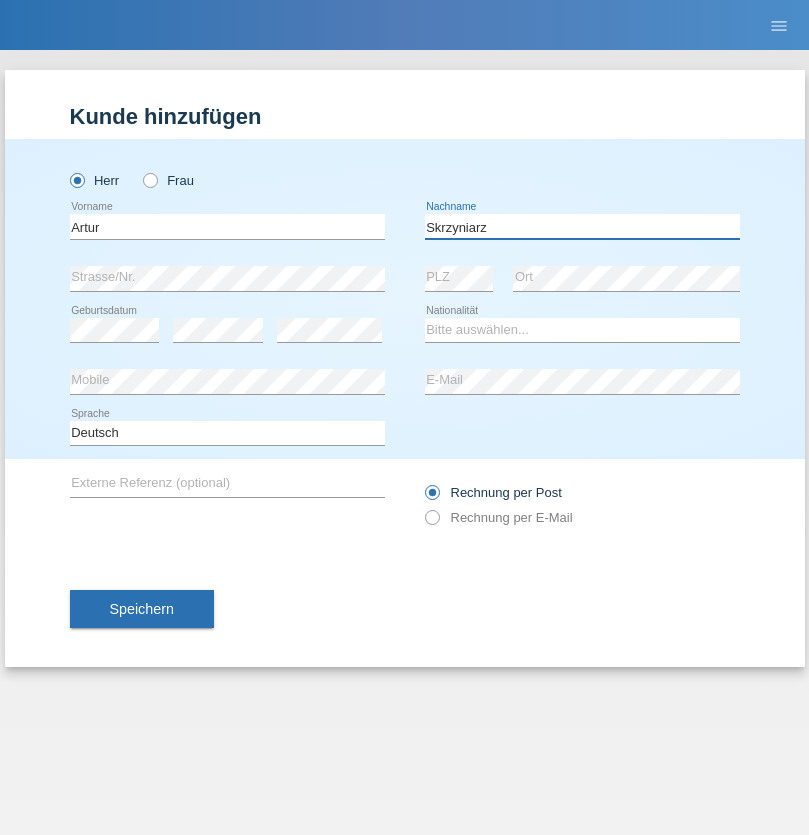 type on "Skrzyniarz" 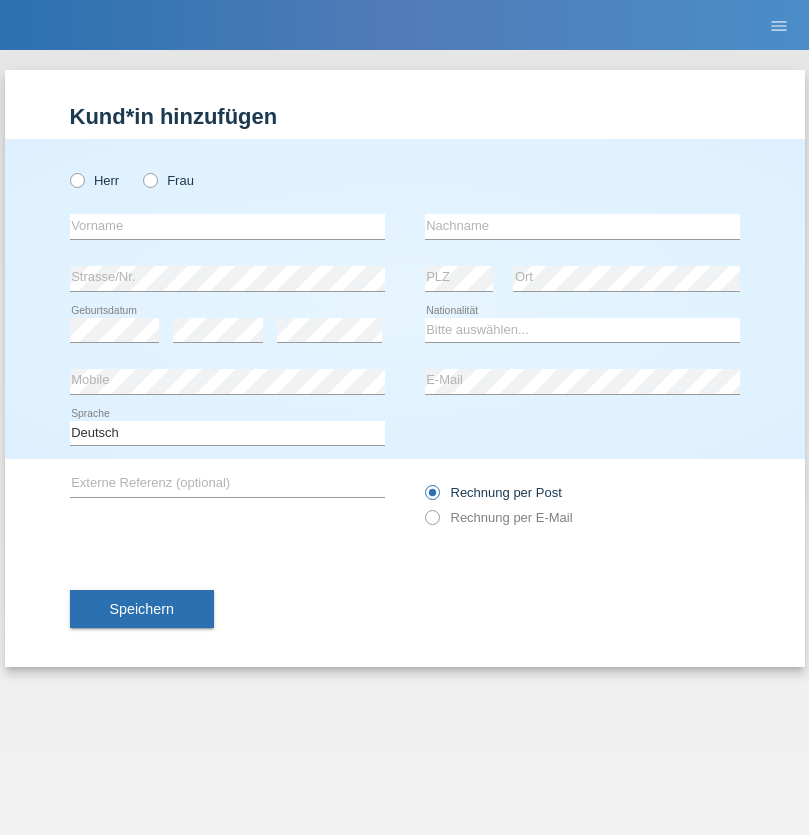 scroll, scrollTop: 0, scrollLeft: 0, axis: both 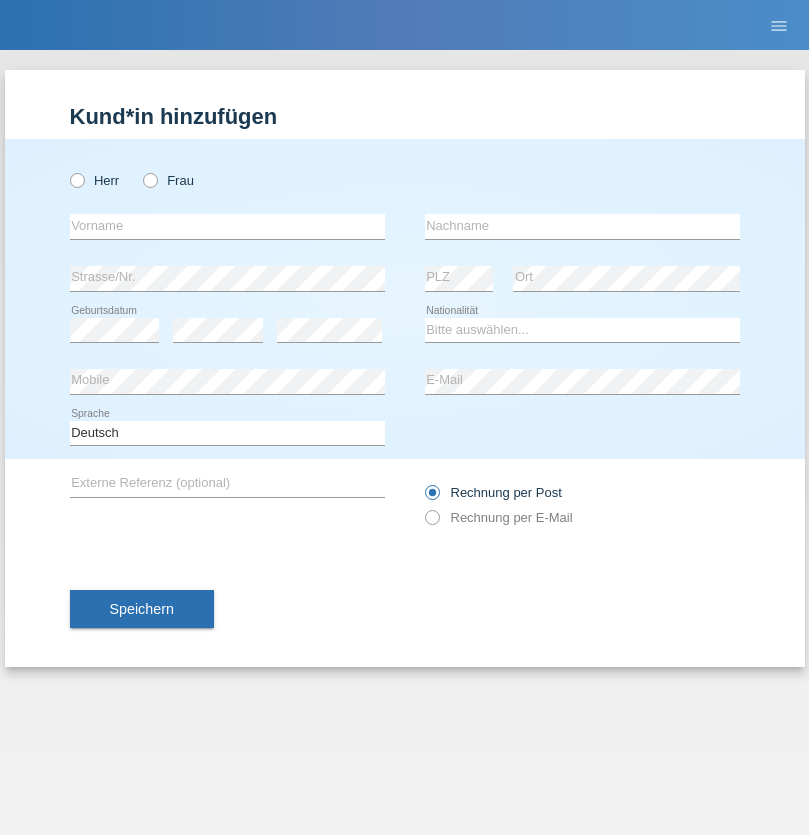 radio on "true" 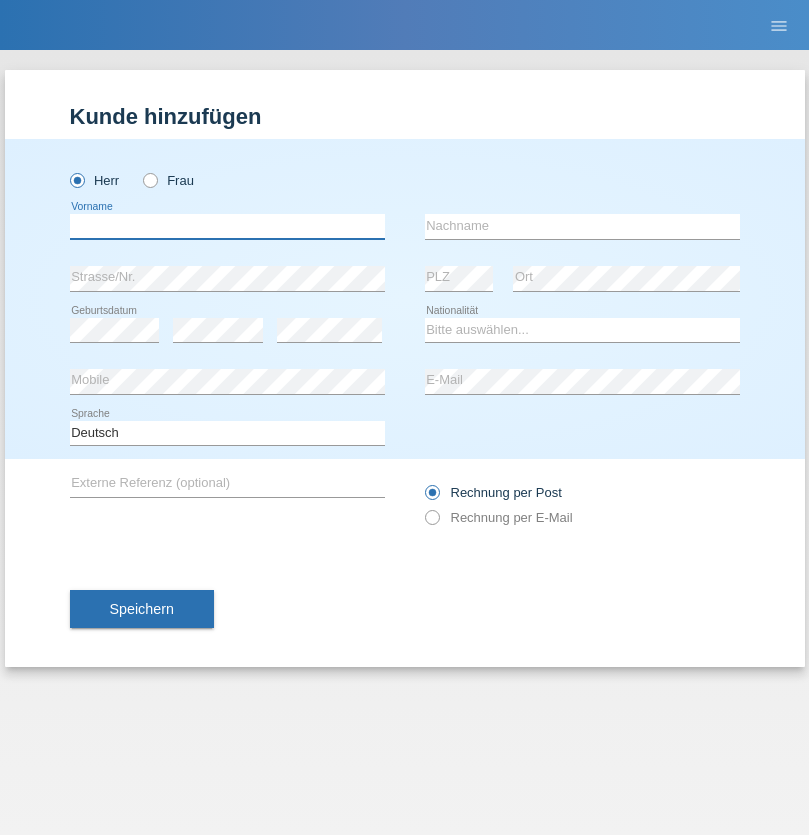 click at bounding box center [227, 226] 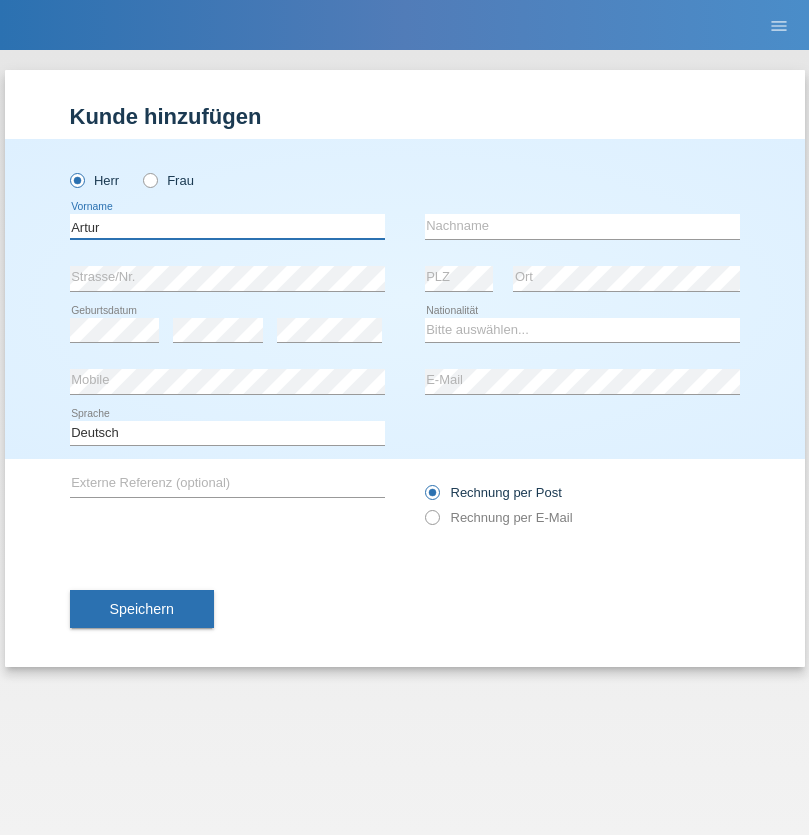 type on "Artur" 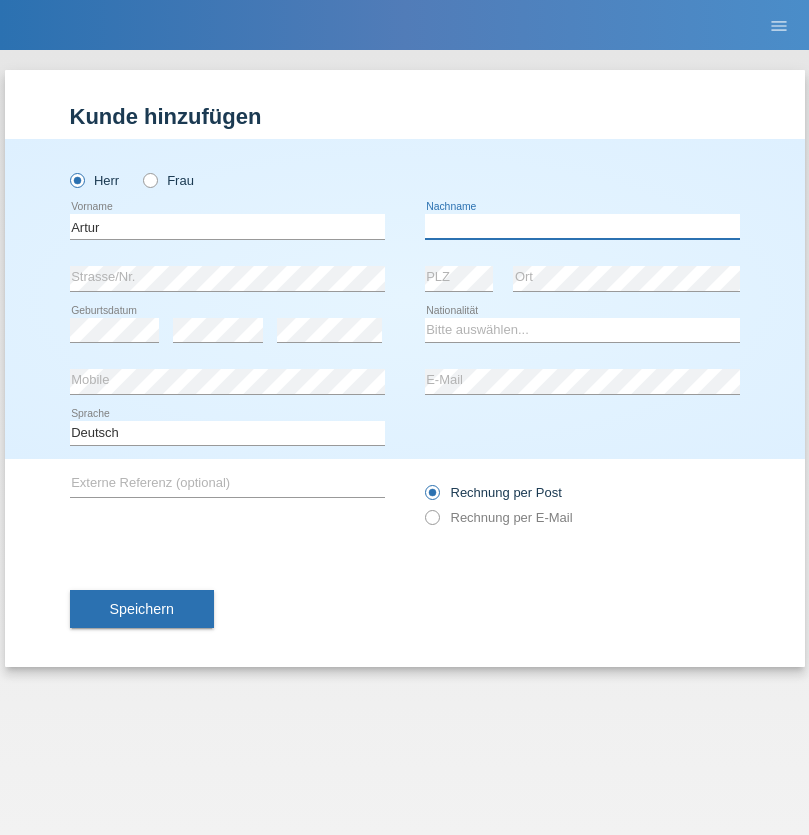 click at bounding box center [582, 226] 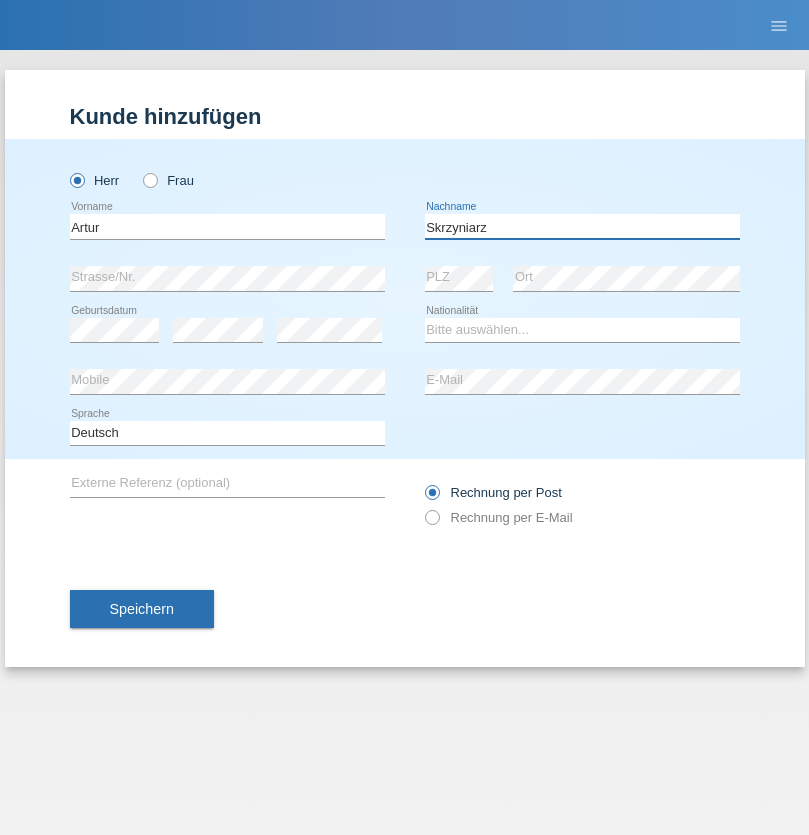 type on "Skrzyniarz" 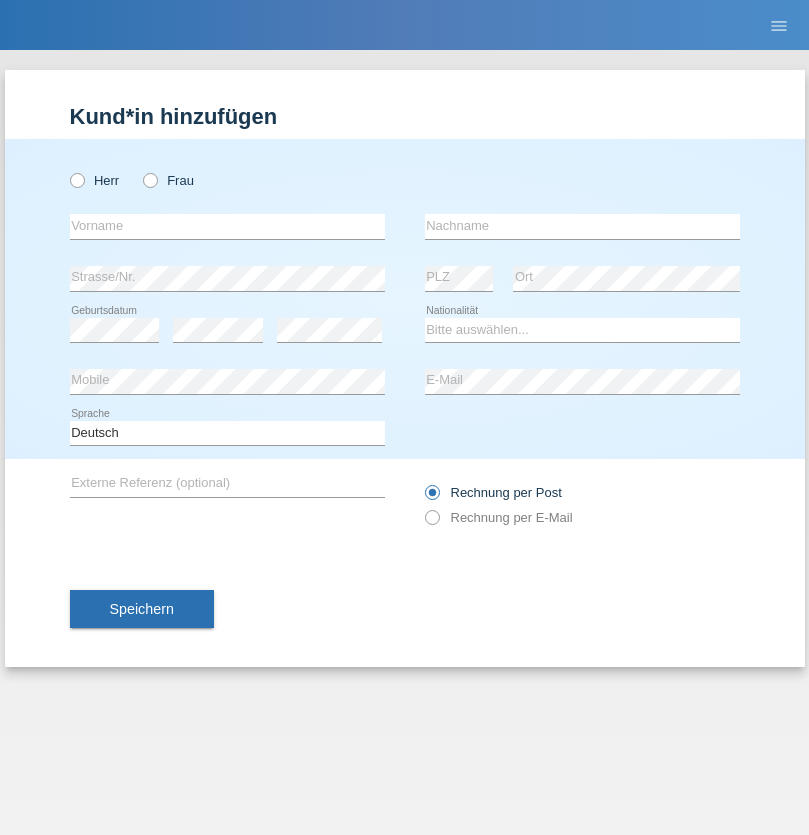 scroll, scrollTop: 0, scrollLeft: 0, axis: both 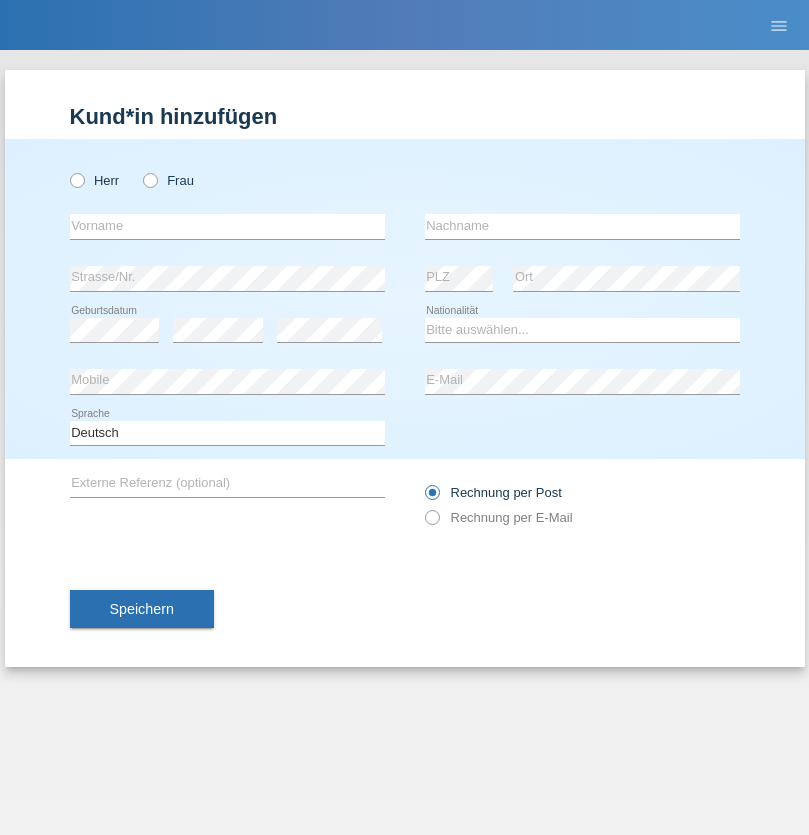 radio on "true" 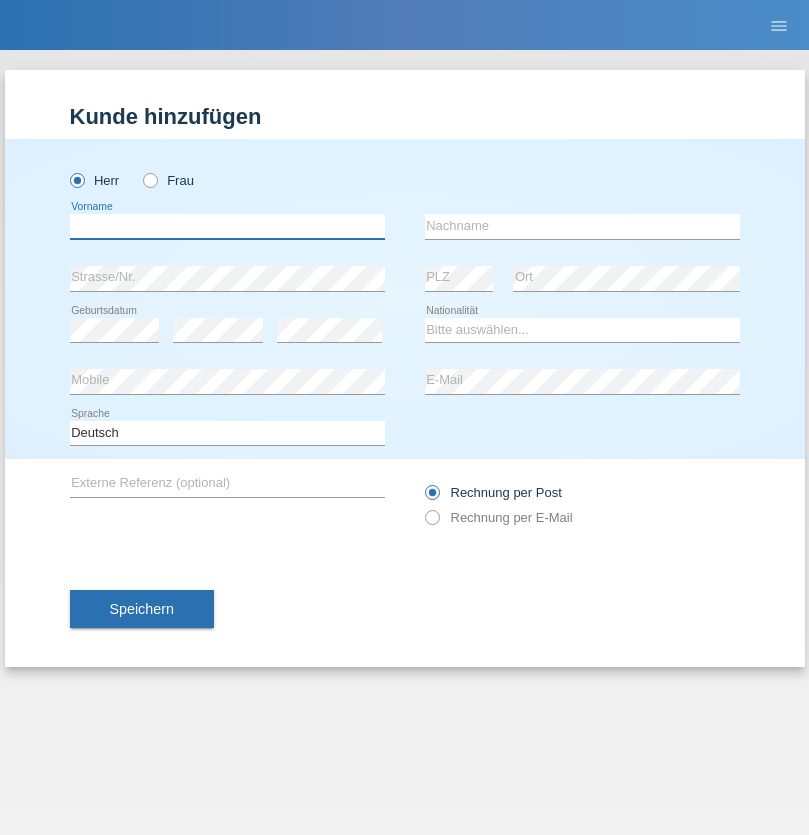 click at bounding box center [227, 226] 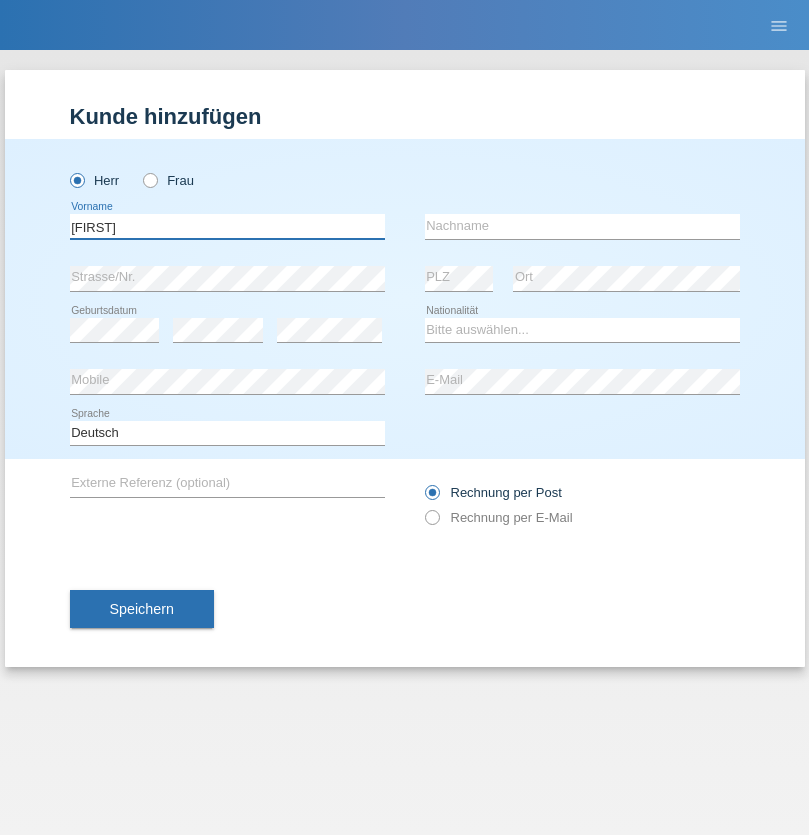 type on "Raffaele" 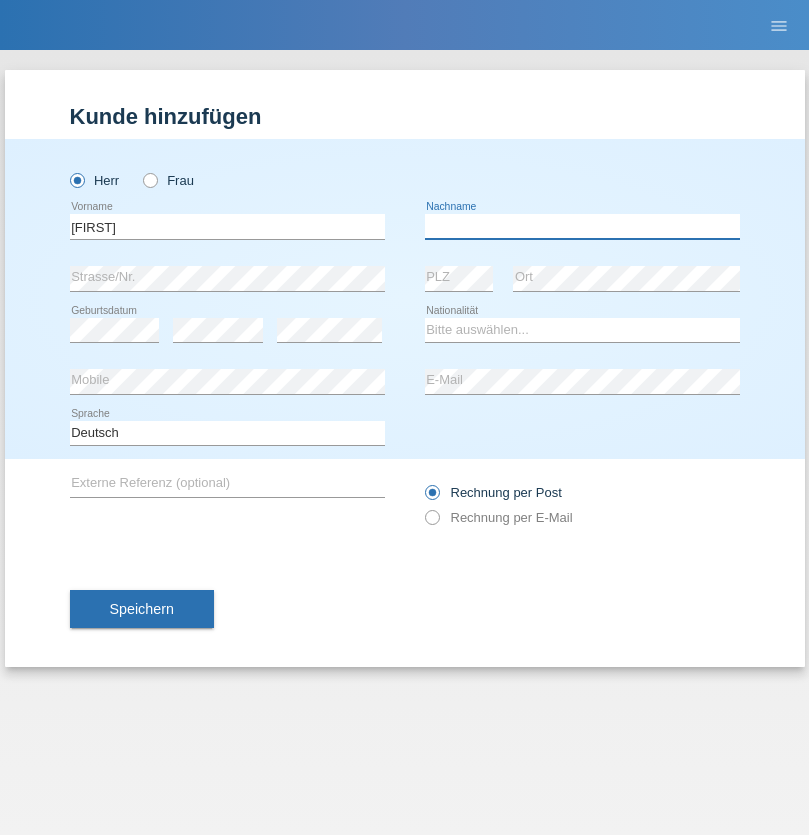 click at bounding box center [582, 226] 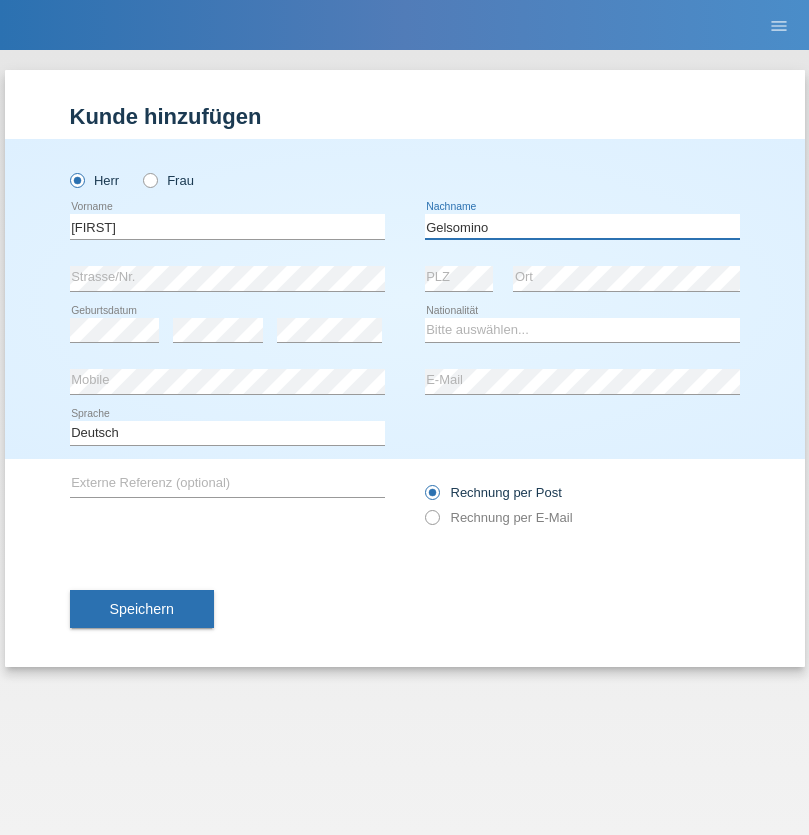 type on "Gelsomino" 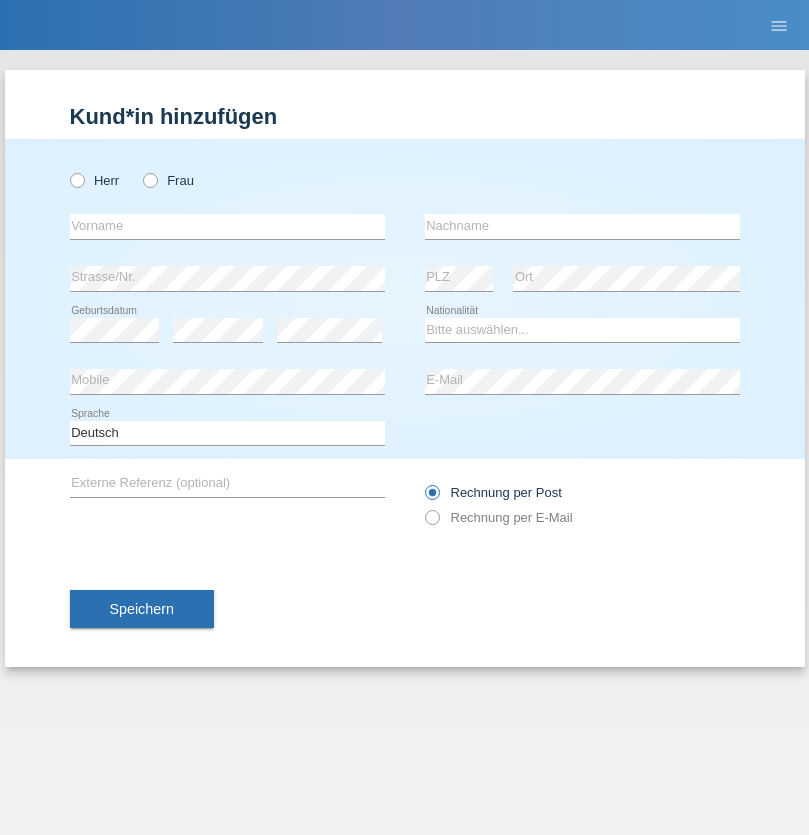 scroll, scrollTop: 0, scrollLeft: 0, axis: both 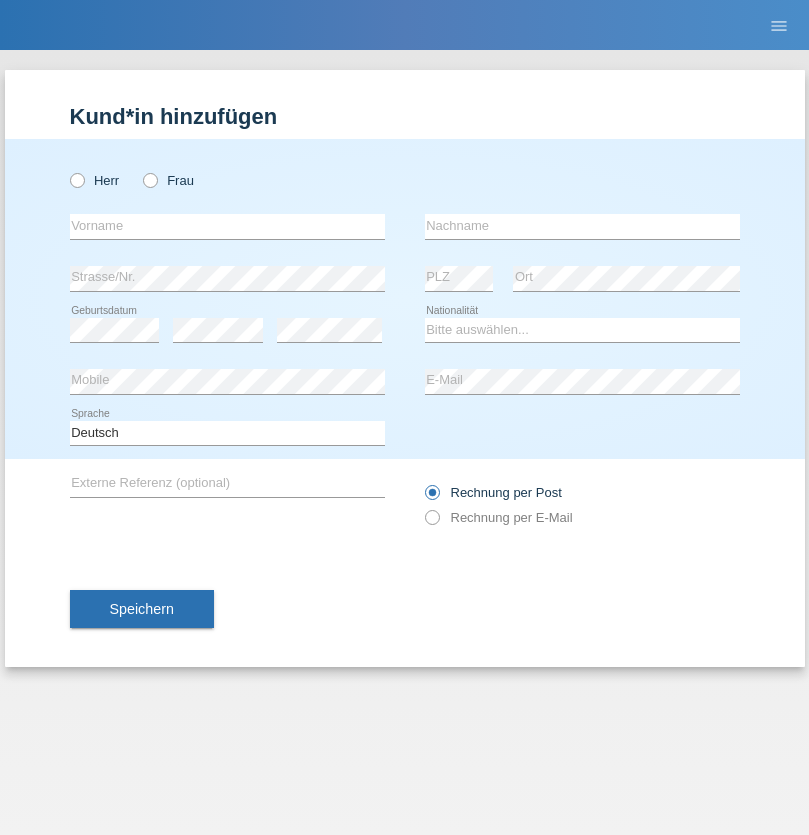 radio on "true" 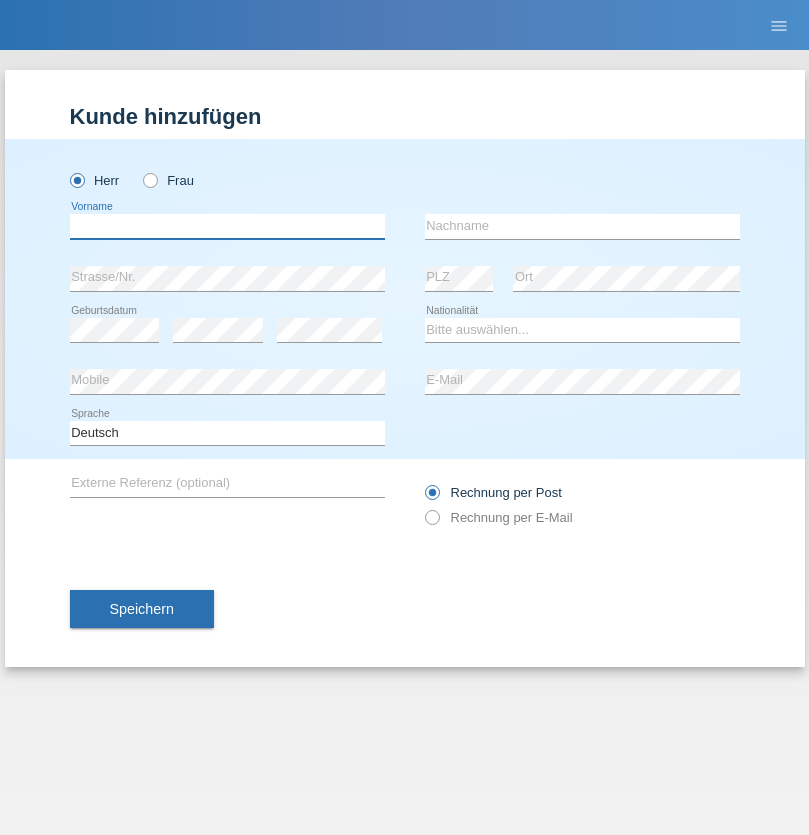 click at bounding box center [227, 226] 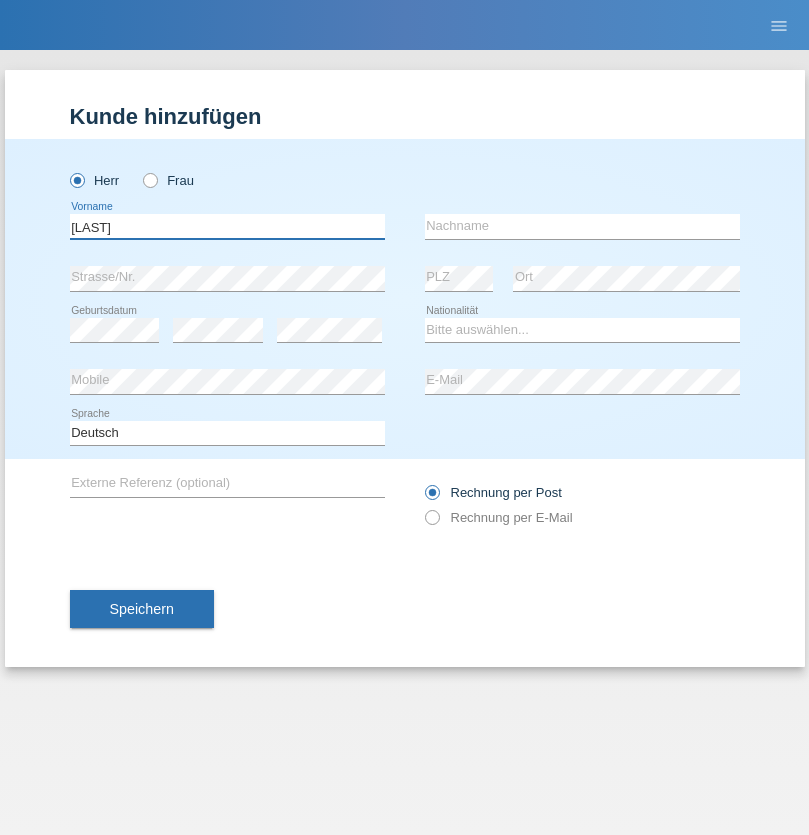 type on "Baran" 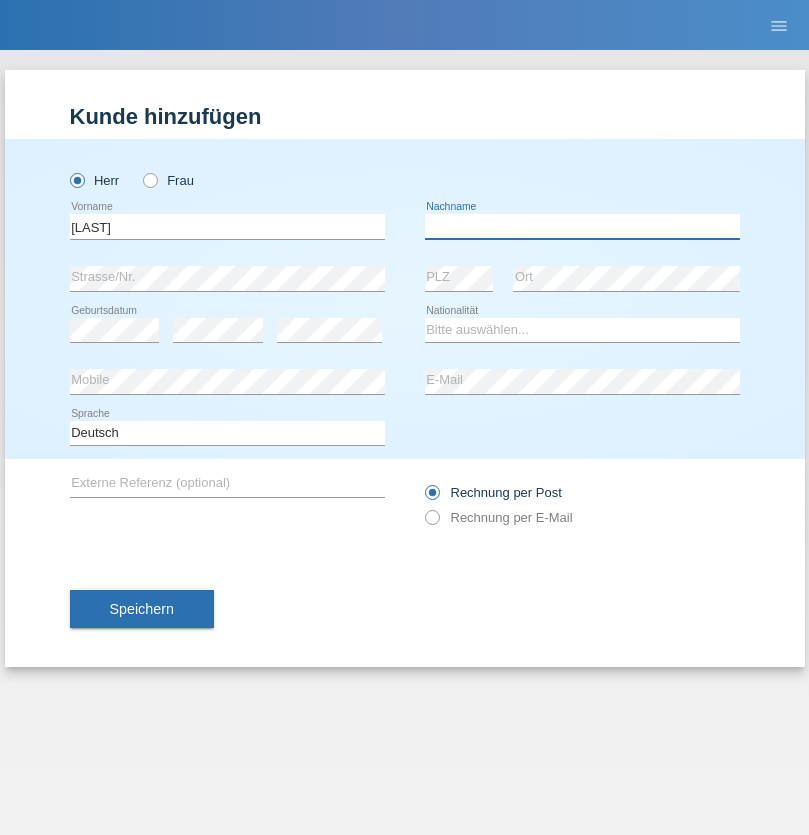 click at bounding box center (582, 226) 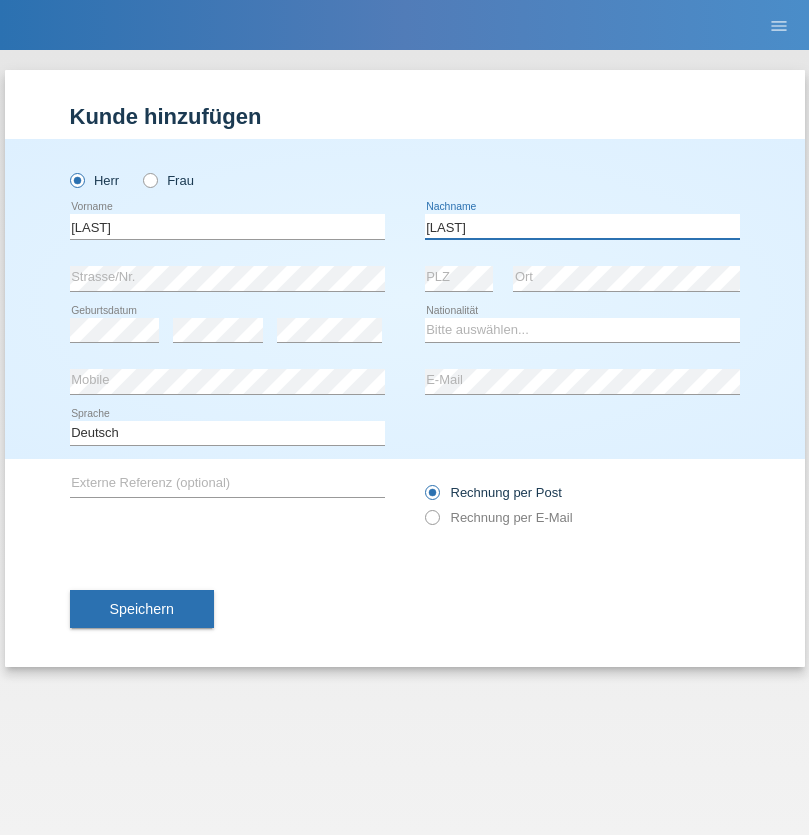 type on "Ayaz" 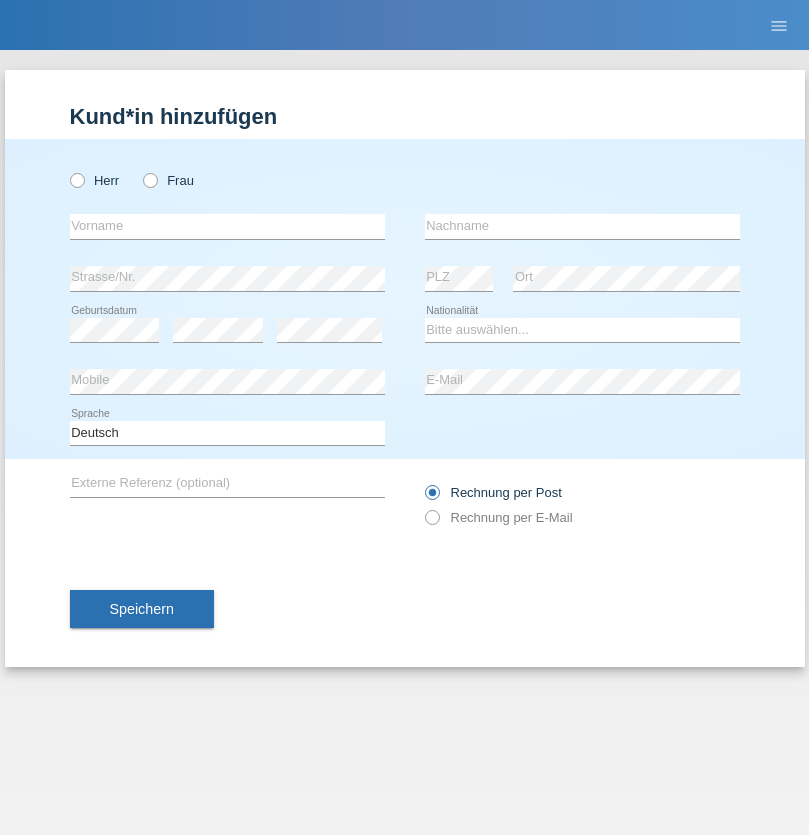 scroll, scrollTop: 0, scrollLeft: 0, axis: both 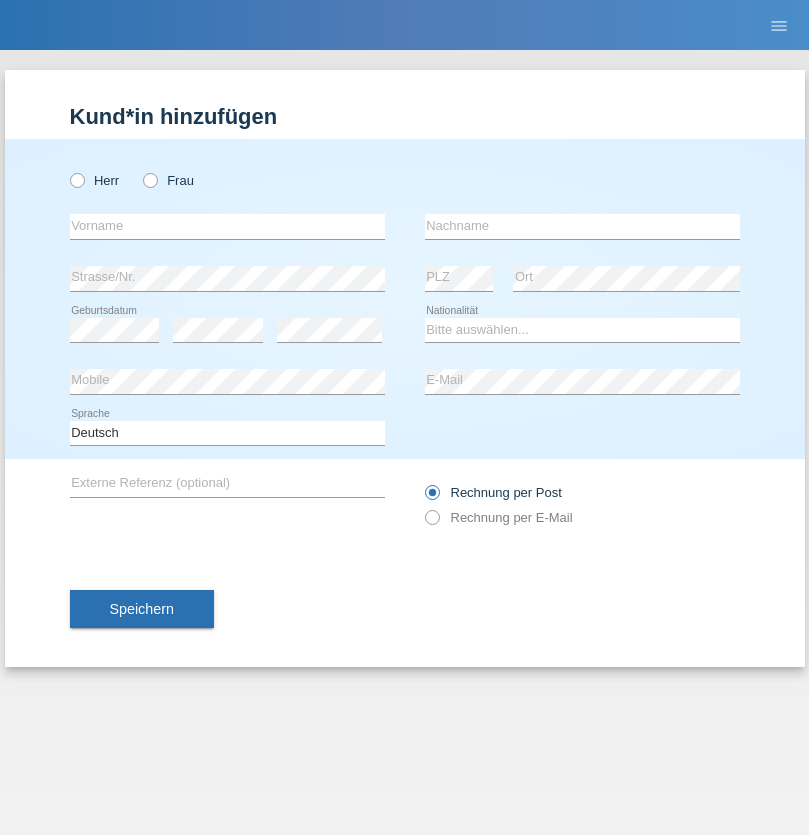 radio on "true" 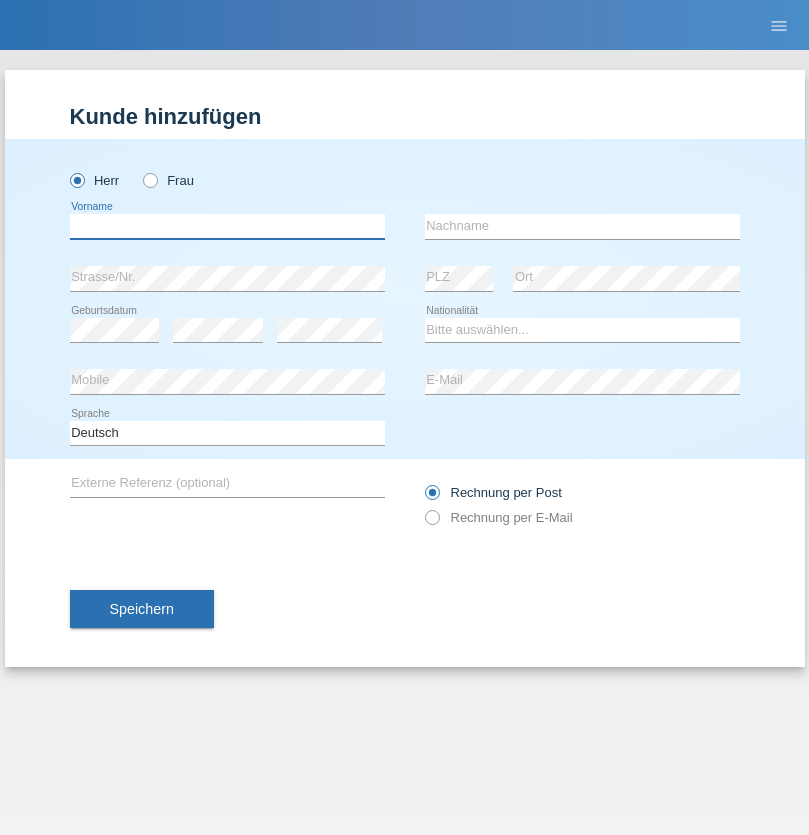 click at bounding box center (227, 226) 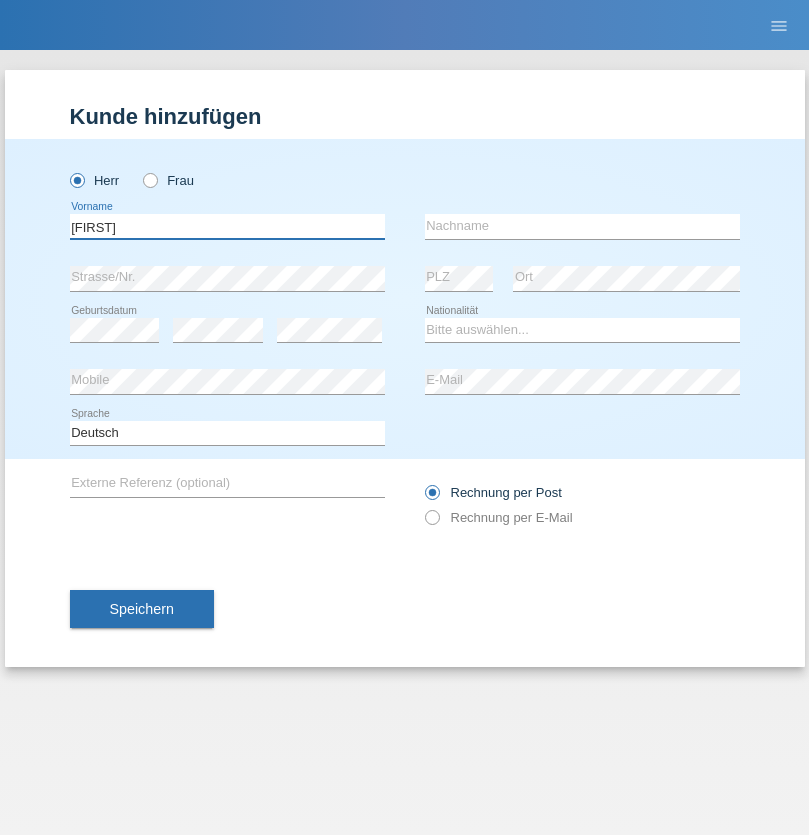 type on "Baran" 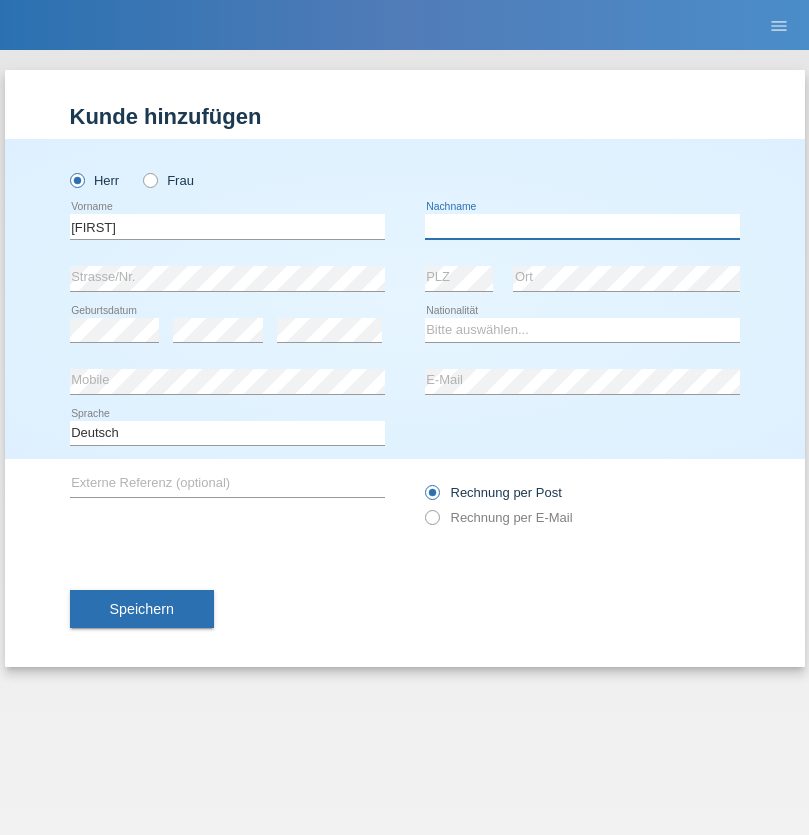 click at bounding box center (582, 226) 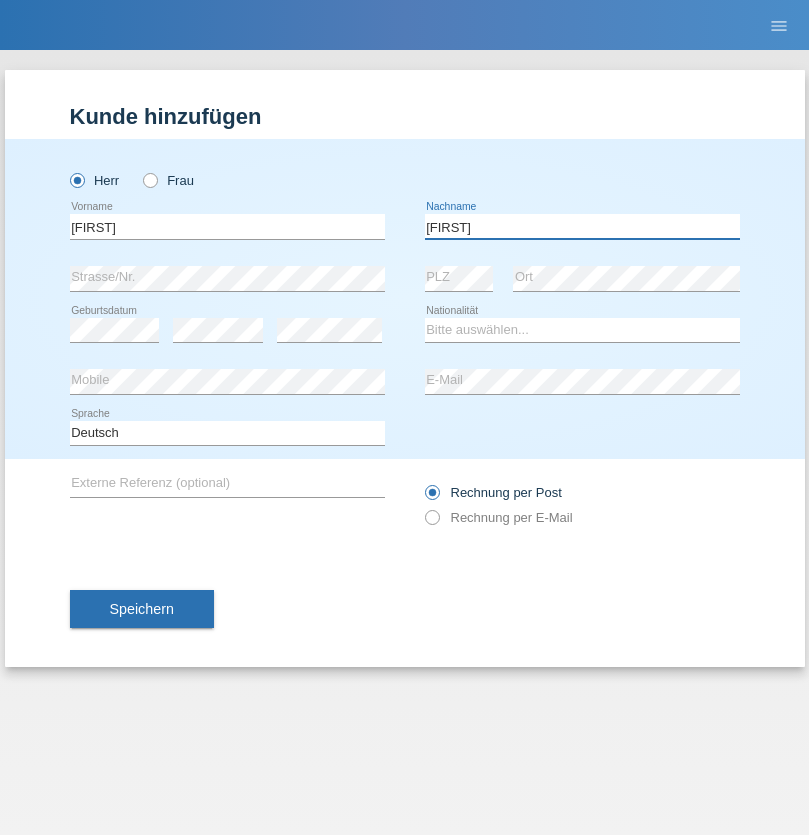 type on "Ayaz" 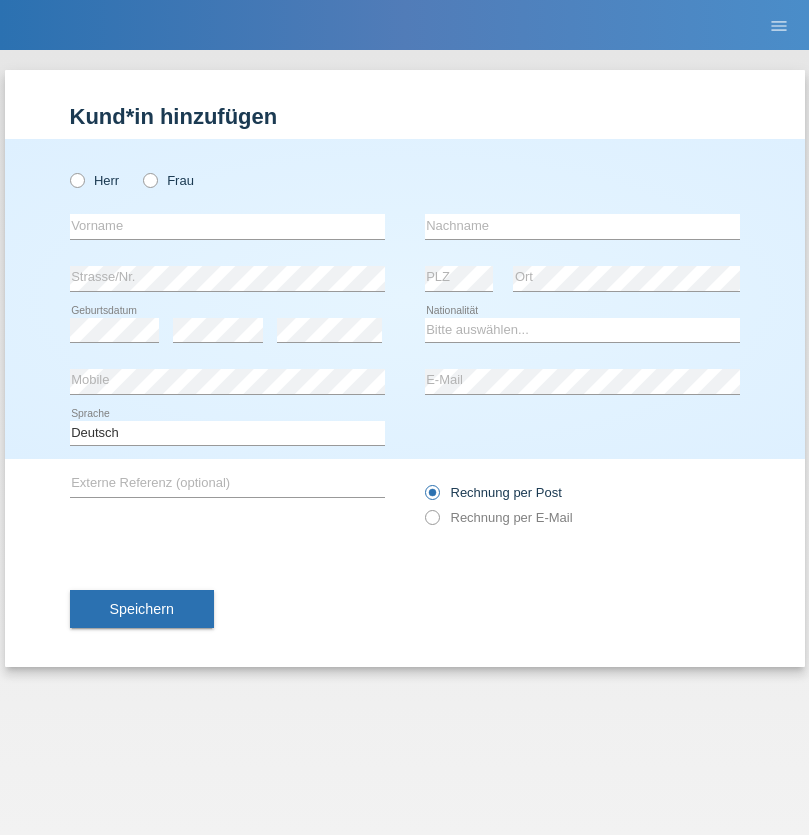scroll, scrollTop: 0, scrollLeft: 0, axis: both 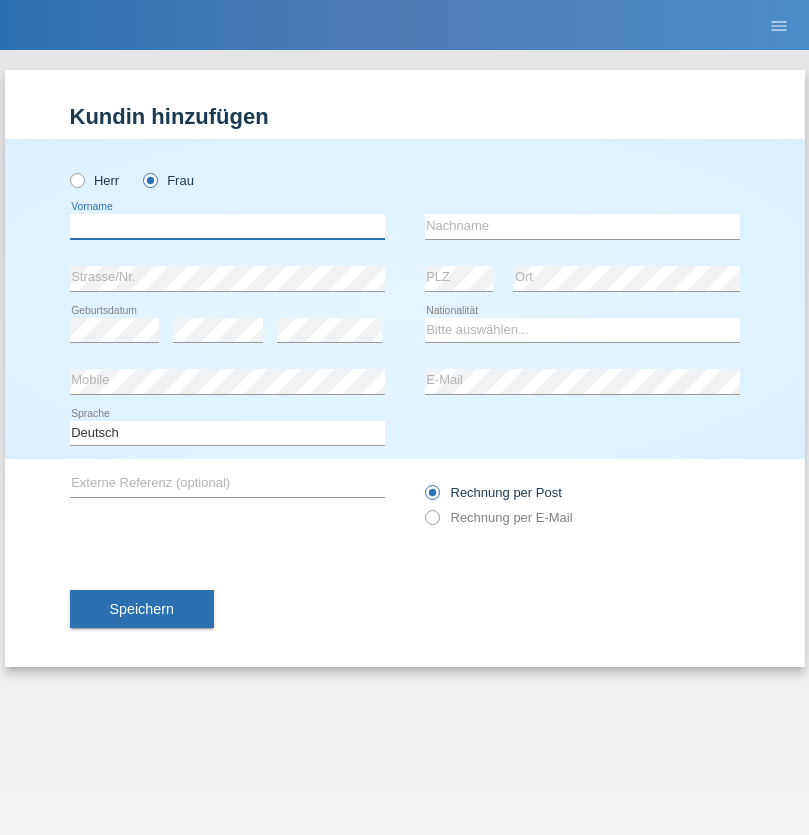click at bounding box center [227, 226] 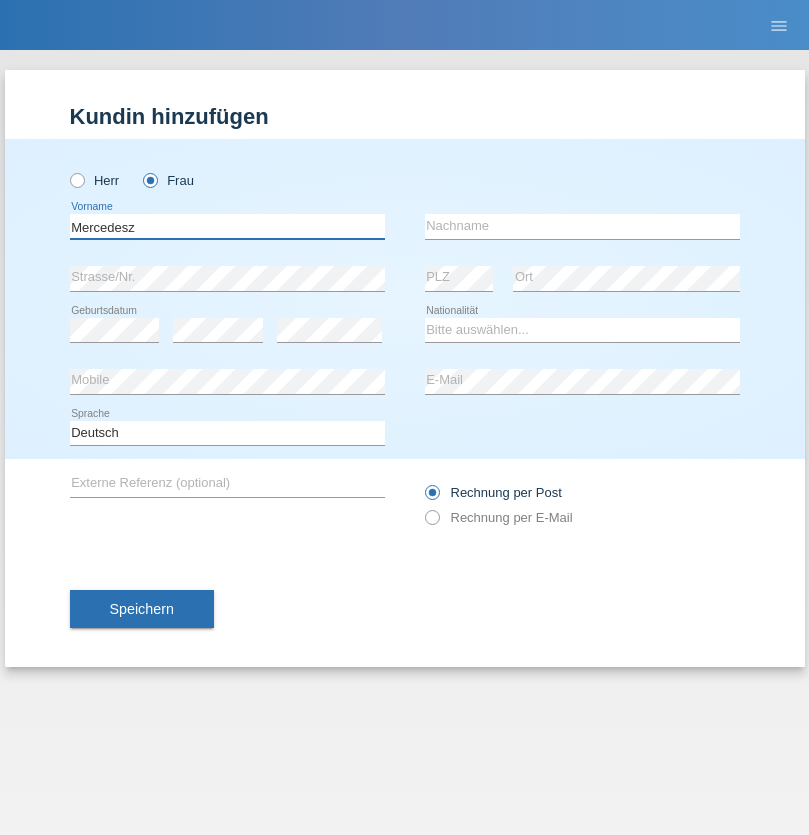 type on "Mercedesz" 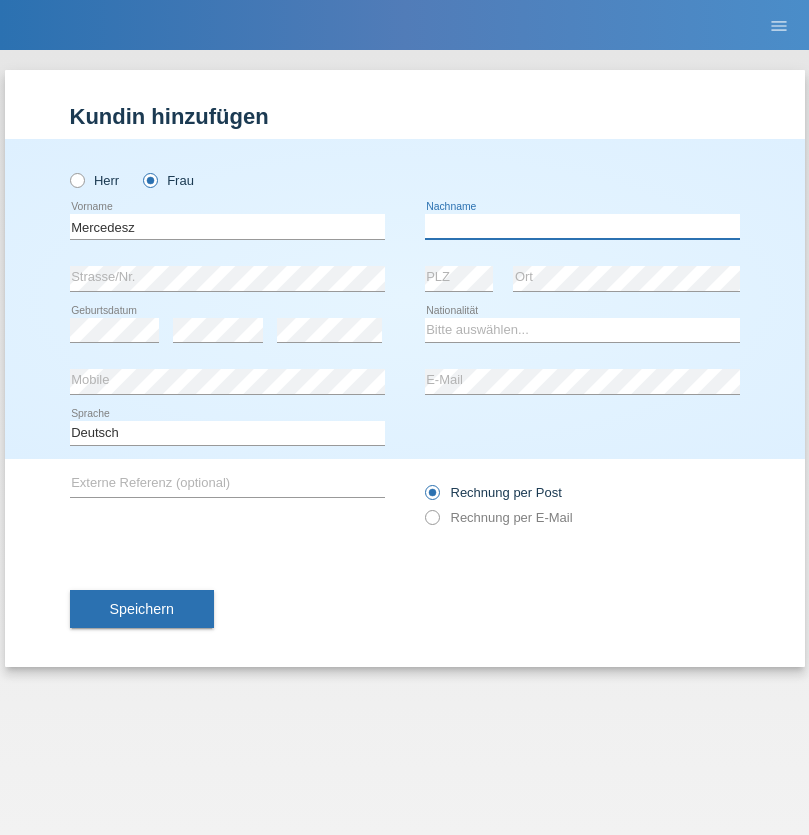 click at bounding box center (582, 226) 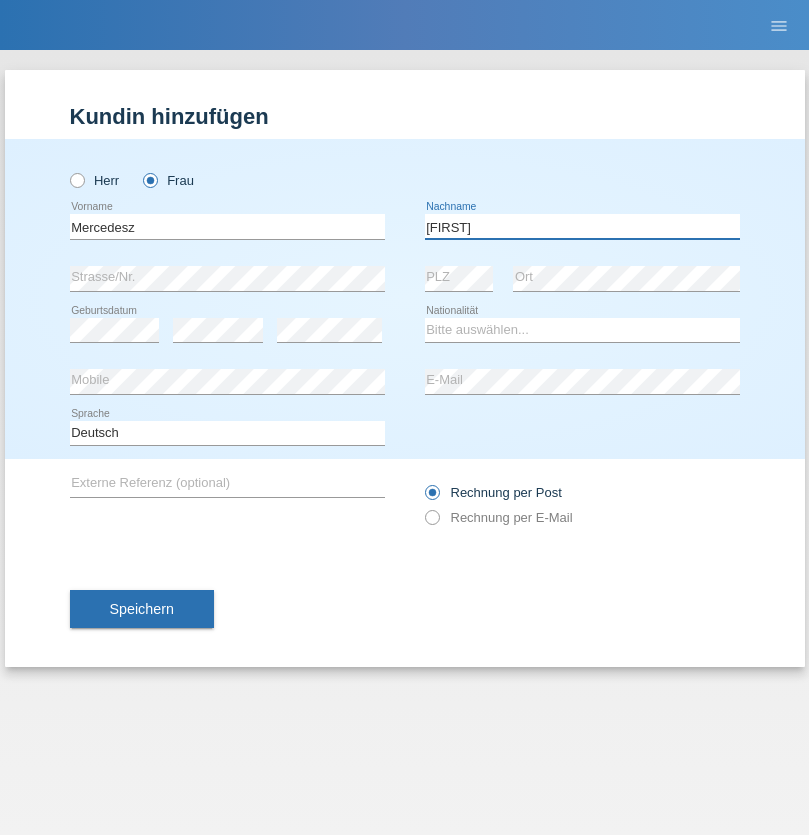 type on "Maria" 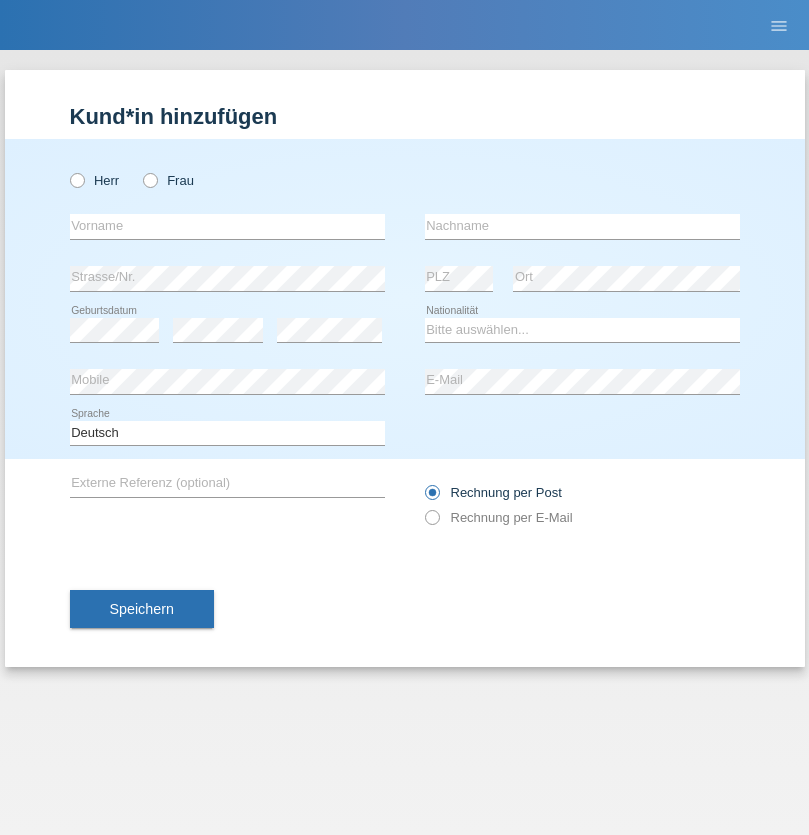 scroll, scrollTop: 0, scrollLeft: 0, axis: both 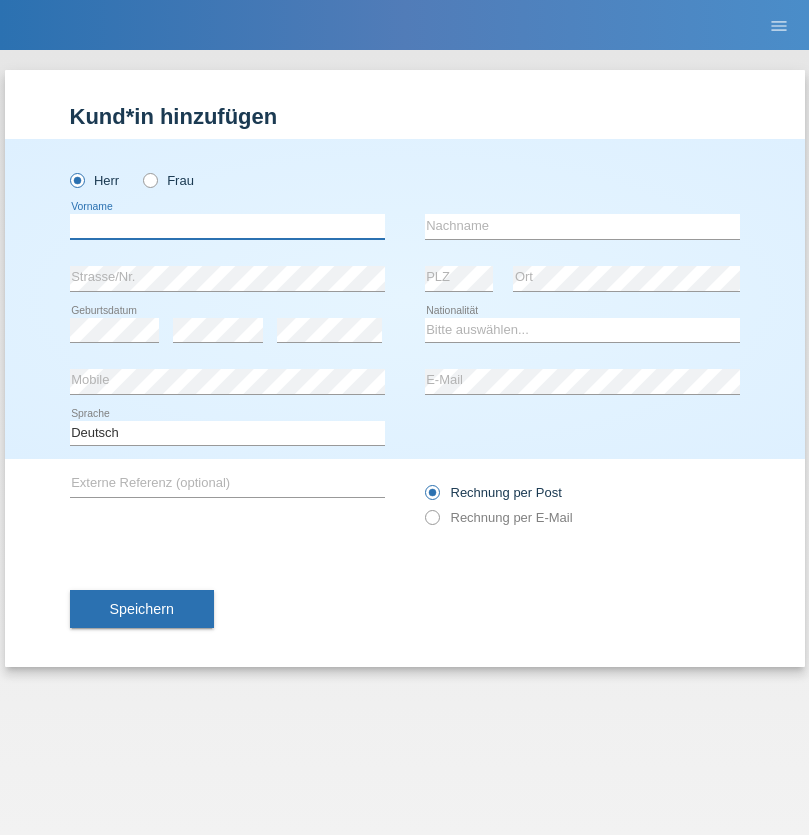 click at bounding box center [227, 226] 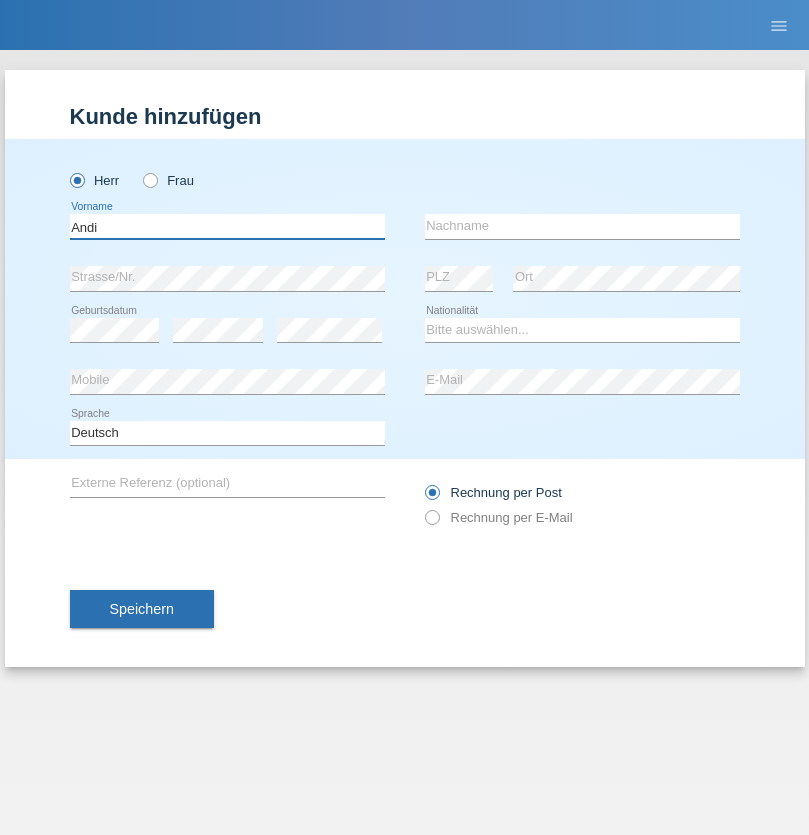 type on "Andi" 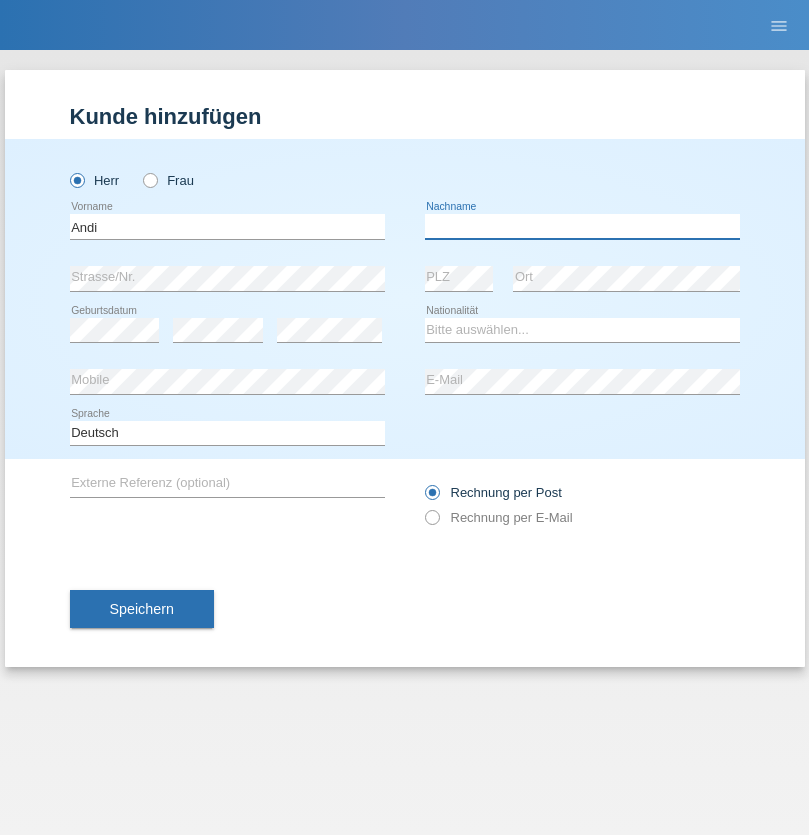 click at bounding box center [582, 226] 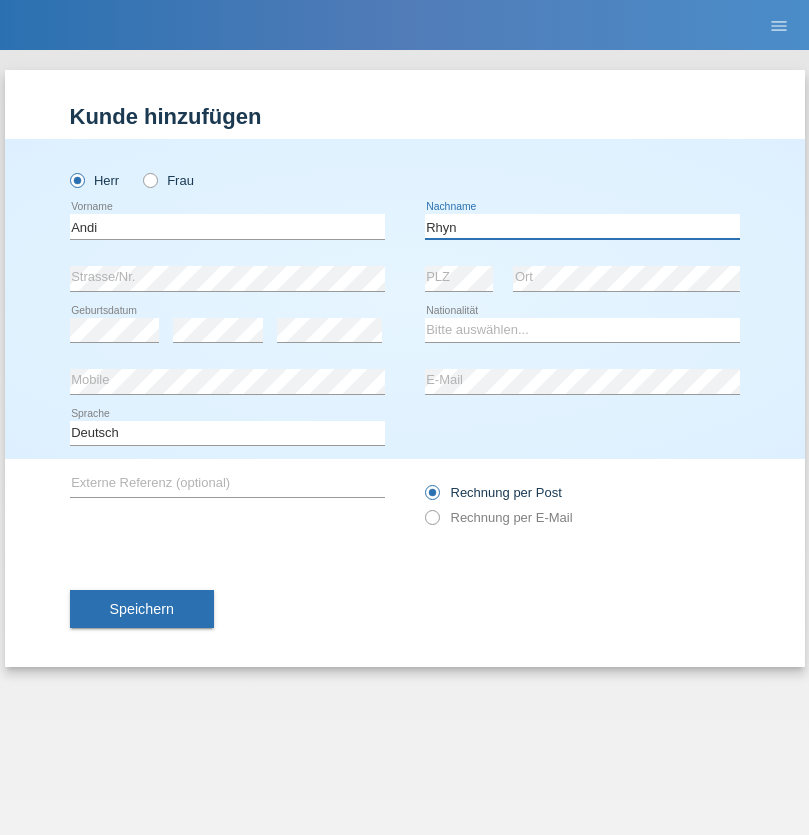 type on "Rhyn" 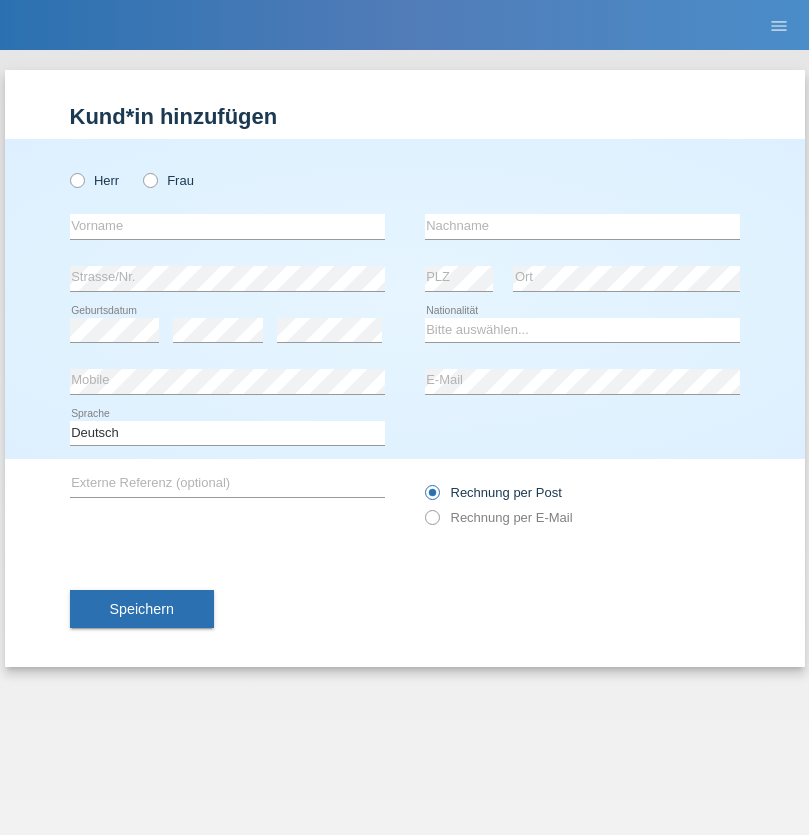 scroll, scrollTop: 0, scrollLeft: 0, axis: both 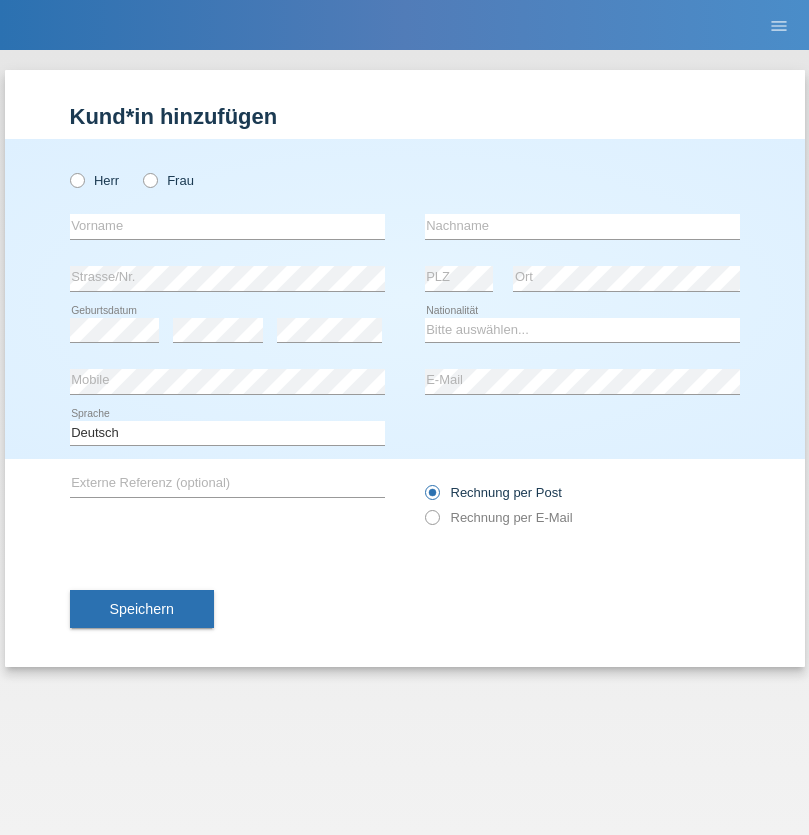 radio on "true" 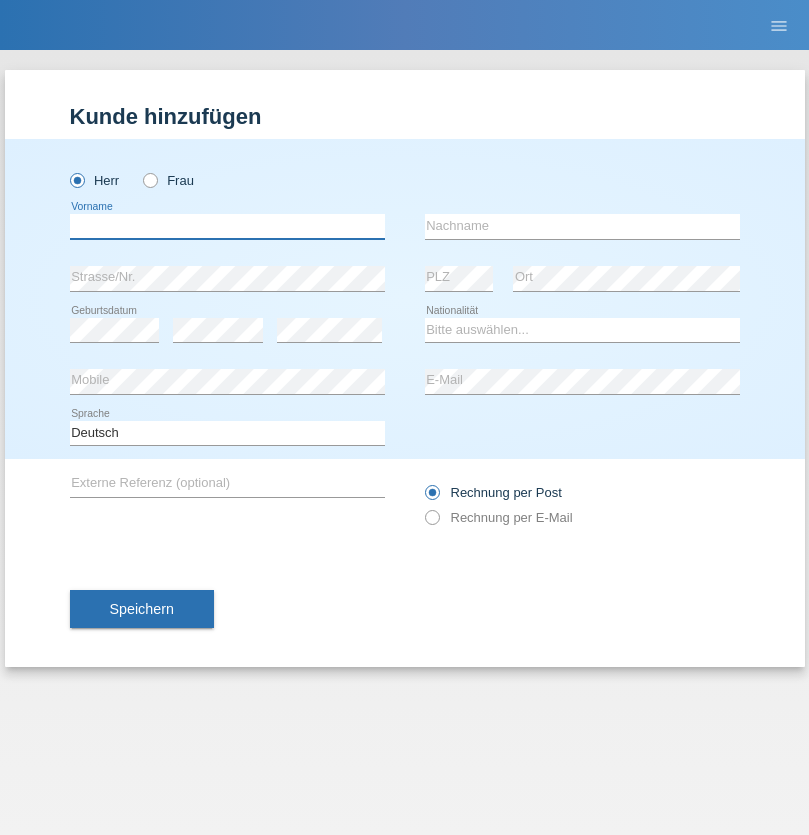 click at bounding box center [227, 226] 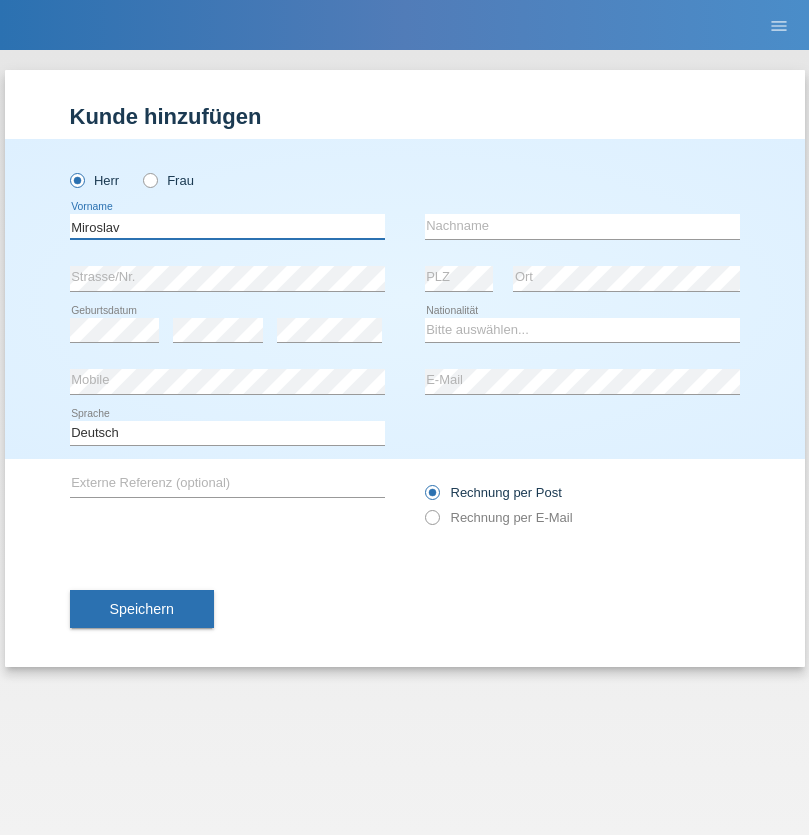 type on "Miroslav" 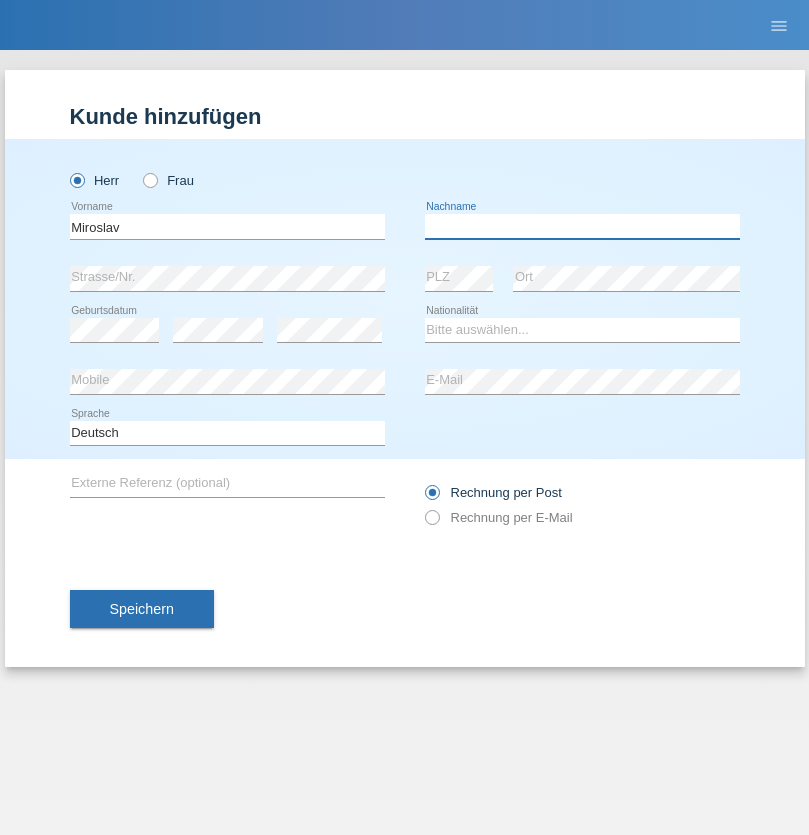 click at bounding box center [582, 226] 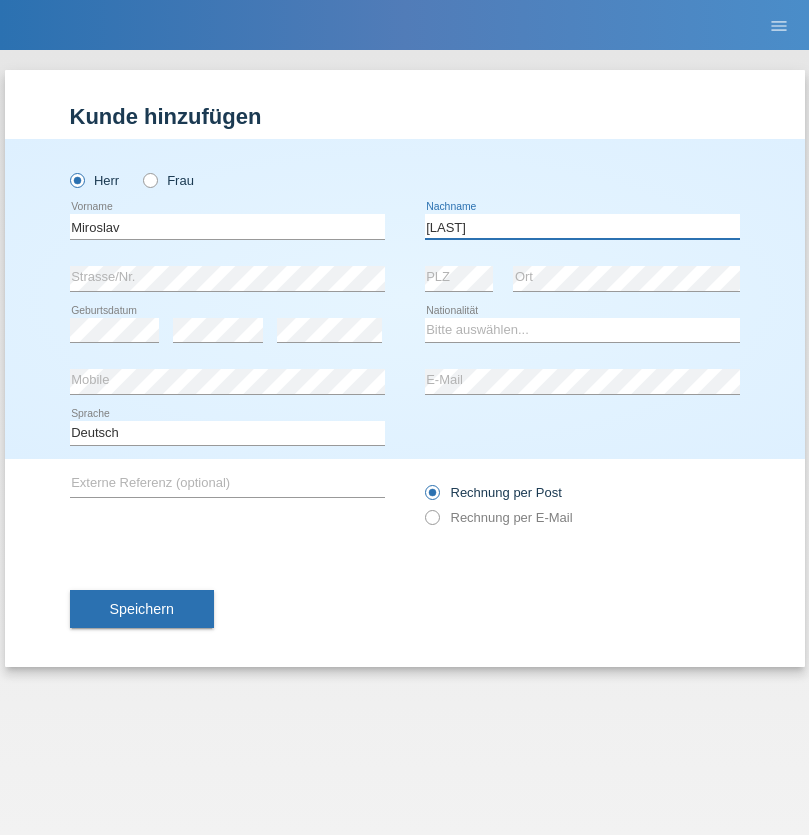 type on "[LAST]" 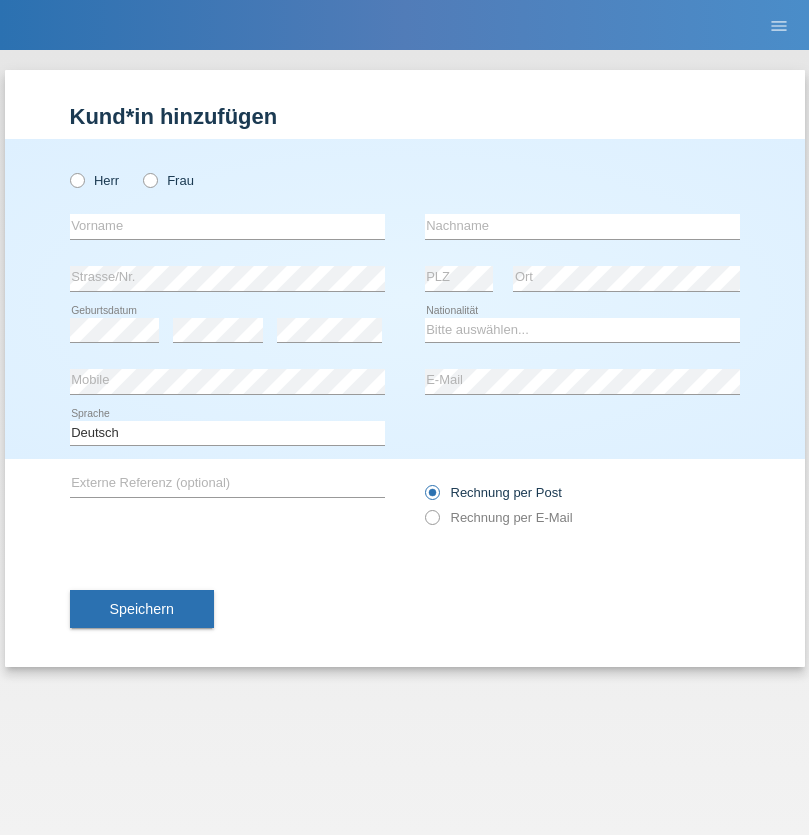 scroll, scrollTop: 0, scrollLeft: 0, axis: both 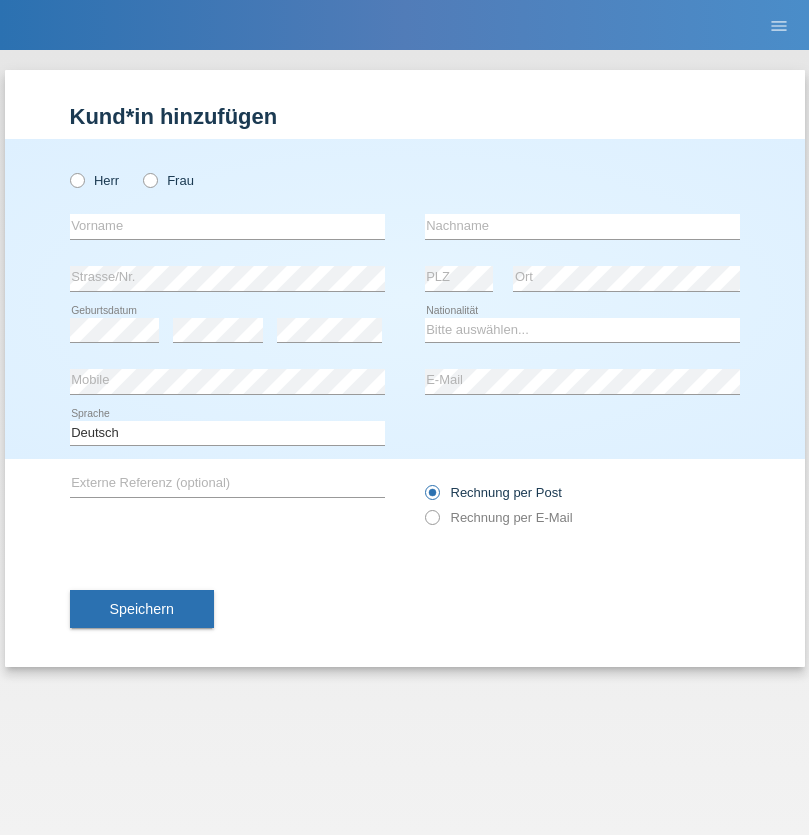 radio on "true" 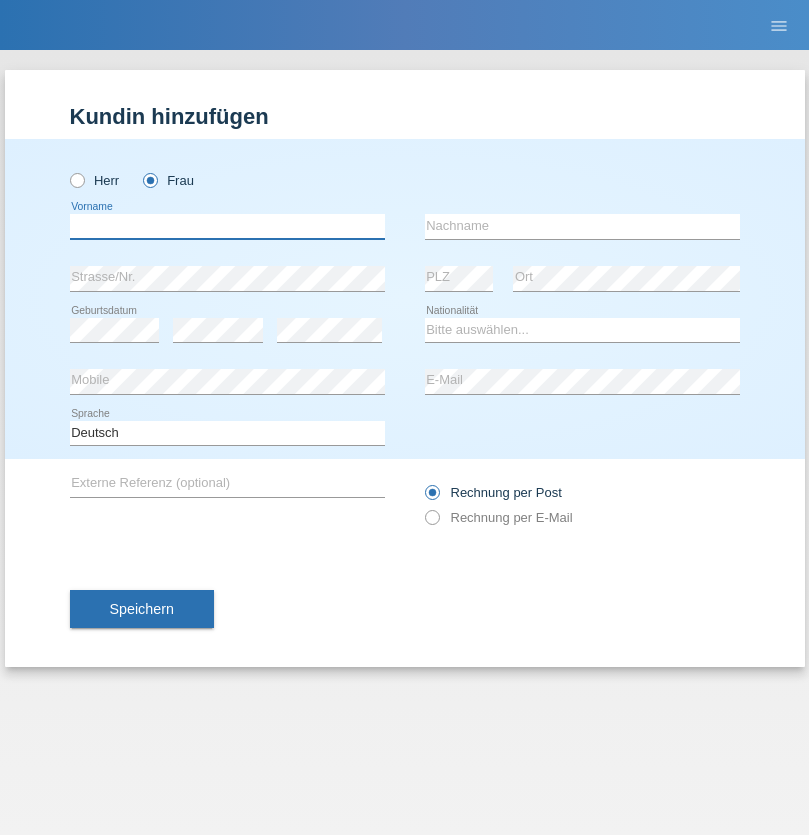 click at bounding box center [227, 226] 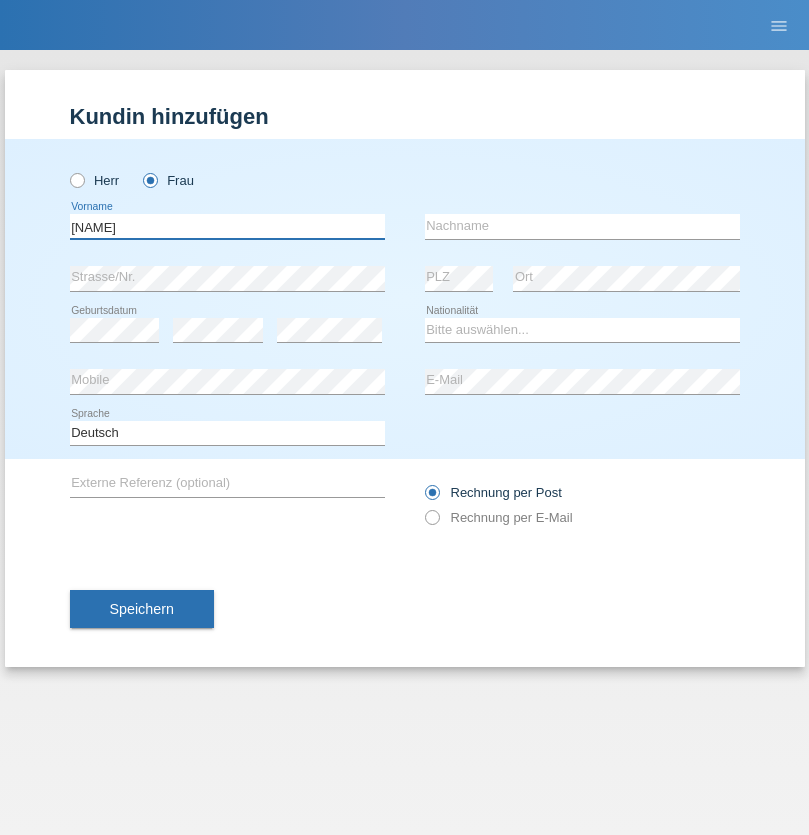 type on "Latifah" 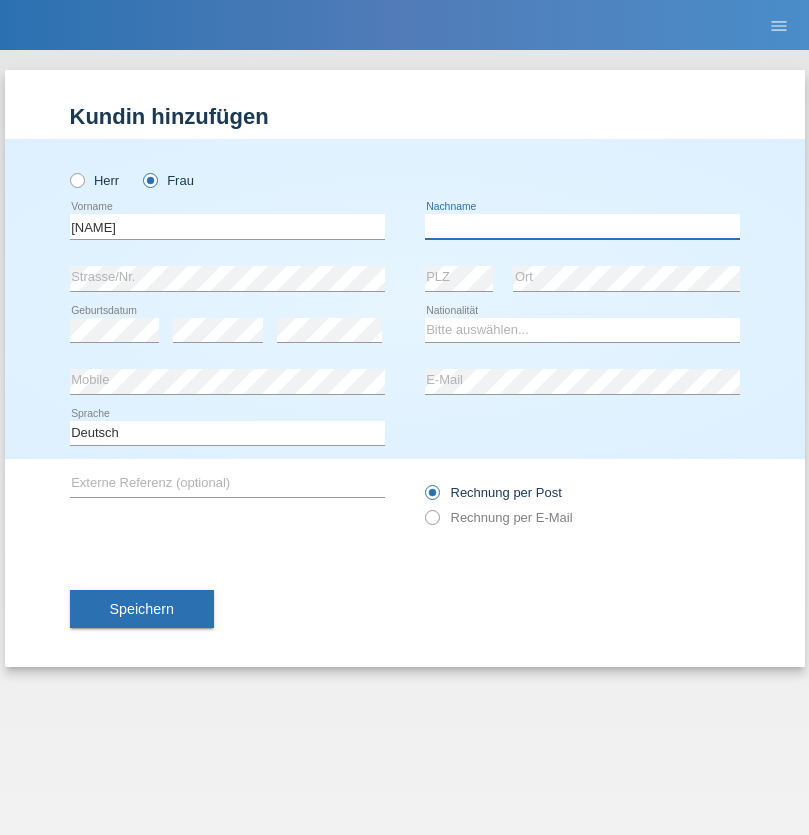 click at bounding box center (582, 226) 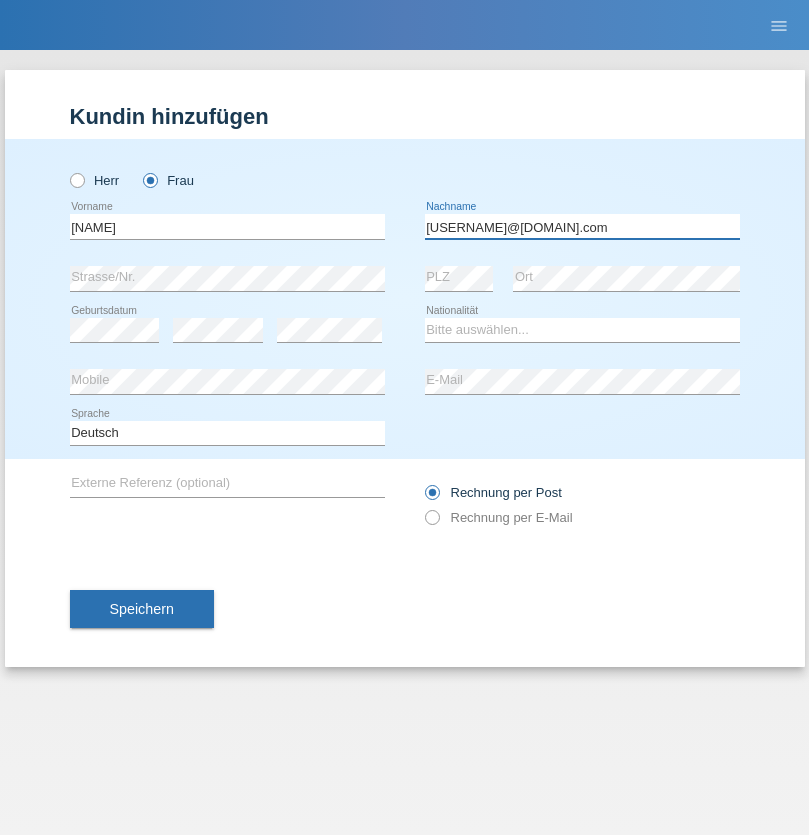 type on "meryemy@hotmail.com" 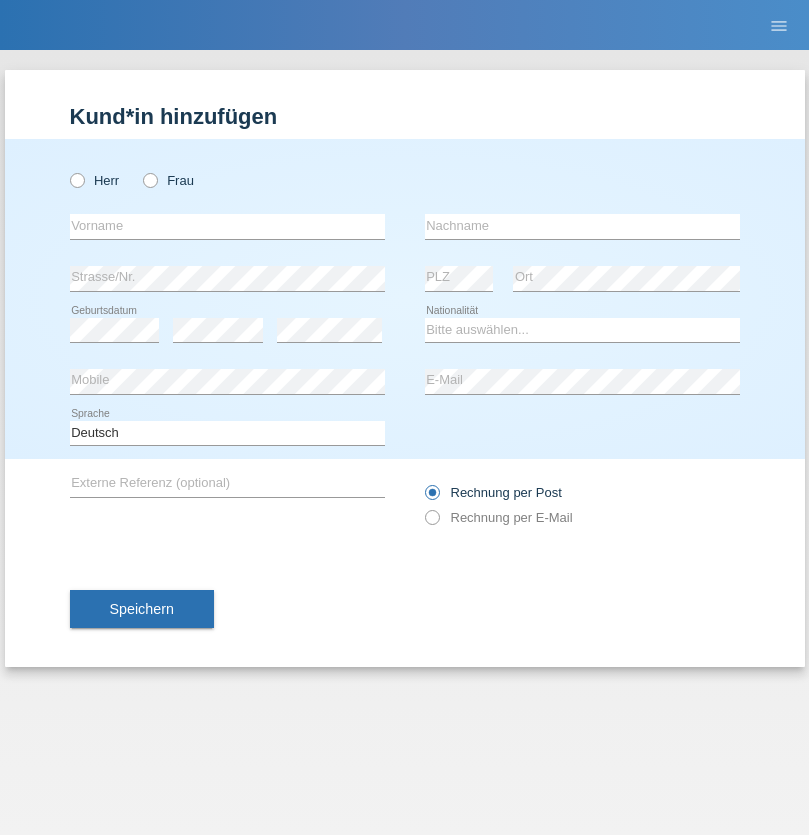 scroll, scrollTop: 0, scrollLeft: 0, axis: both 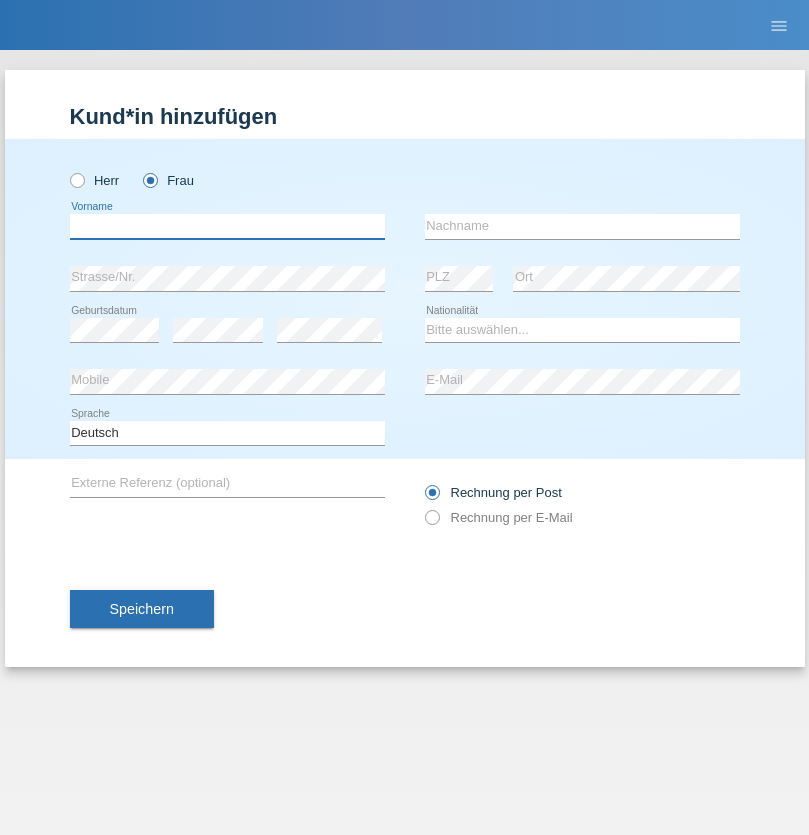 click at bounding box center (227, 226) 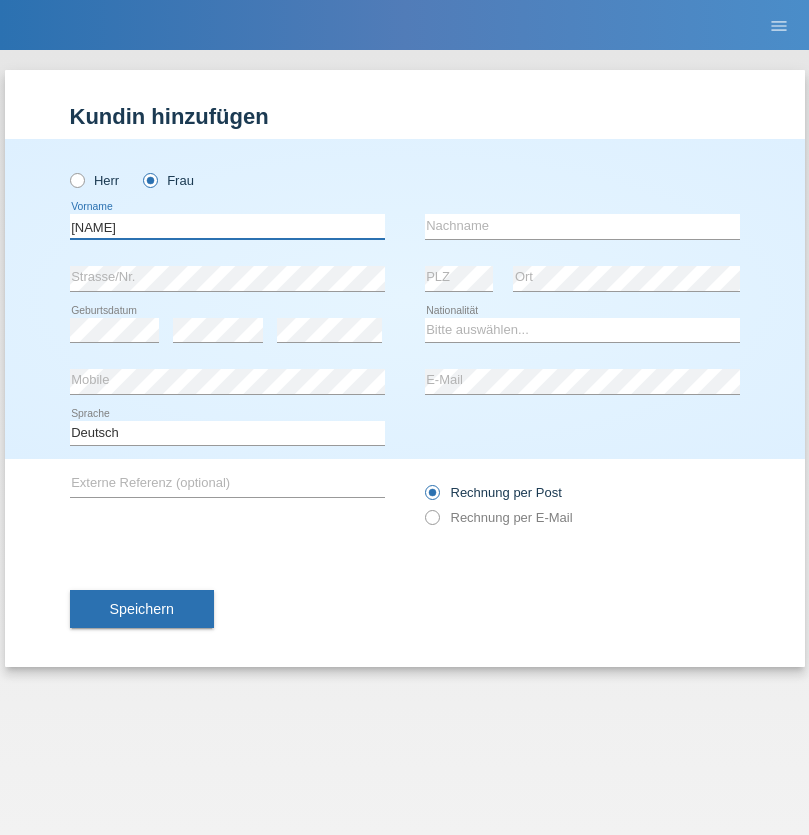 type on "Meryem" 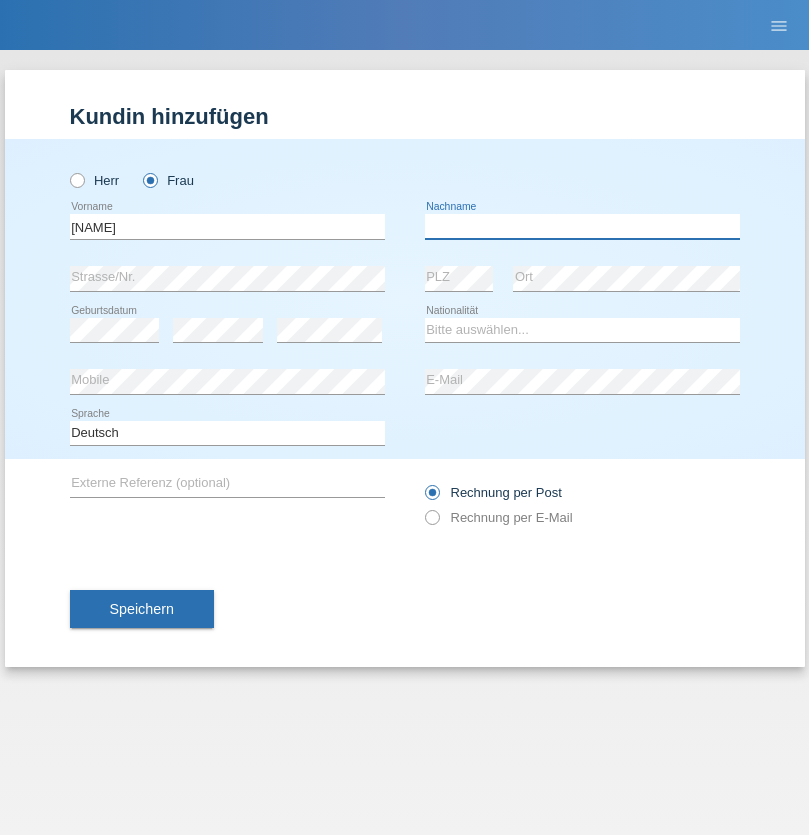 click at bounding box center (582, 226) 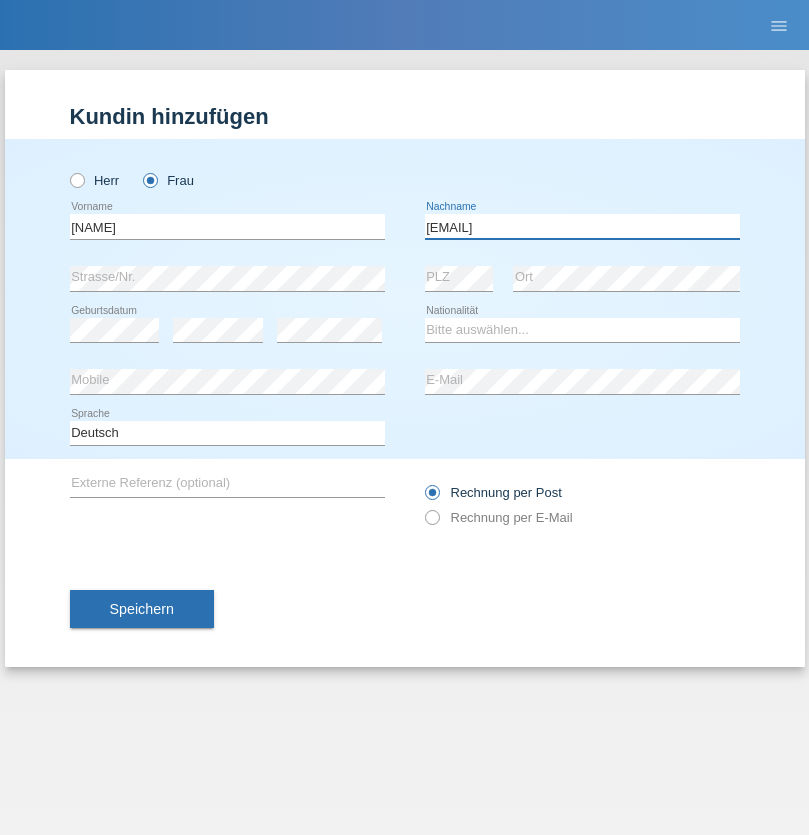 type on "meryemy@hotmail.com" 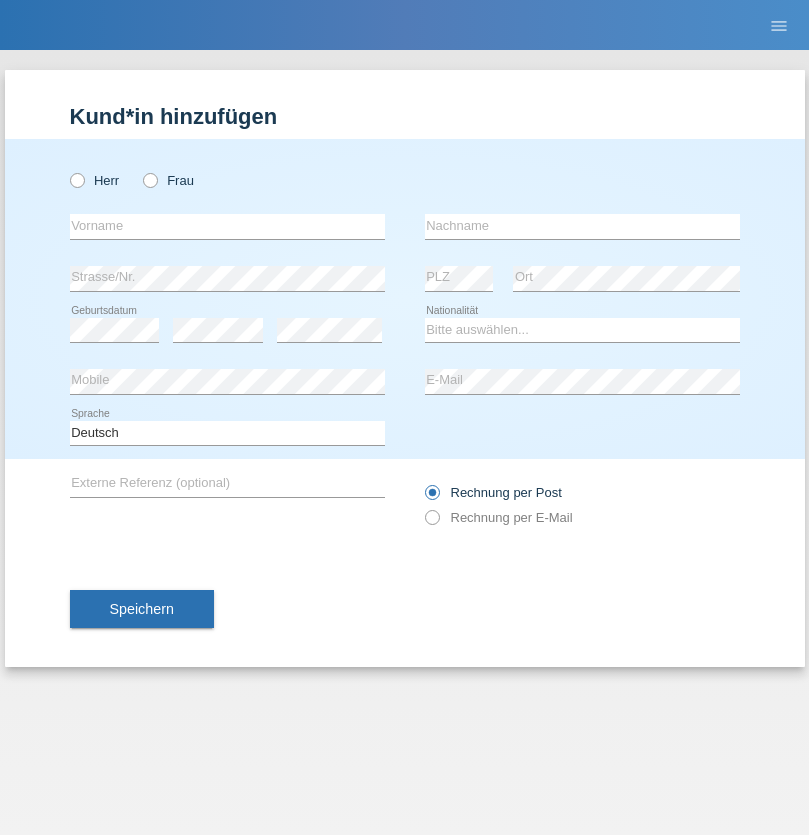 scroll, scrollTop: 0, scrollLeft: 0, axis: both 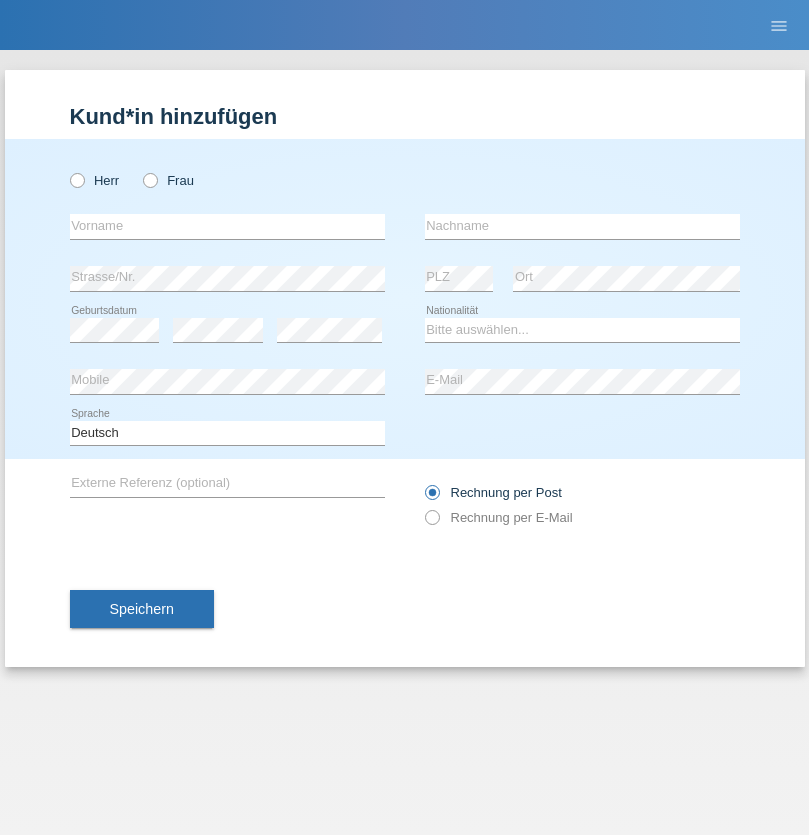 radio on "true" 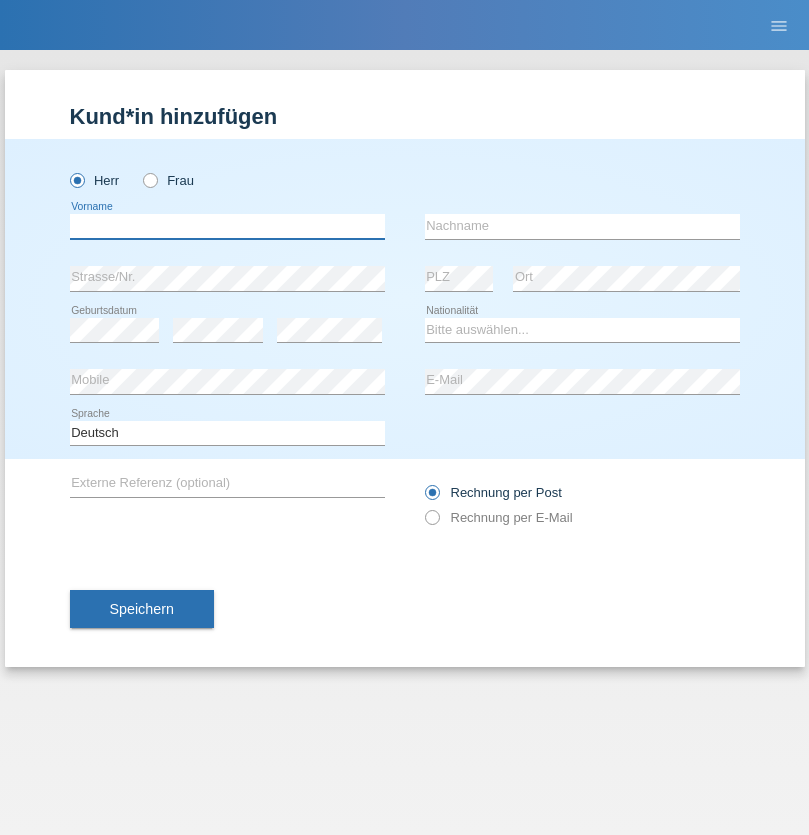 click at bounding box center [227, 226] 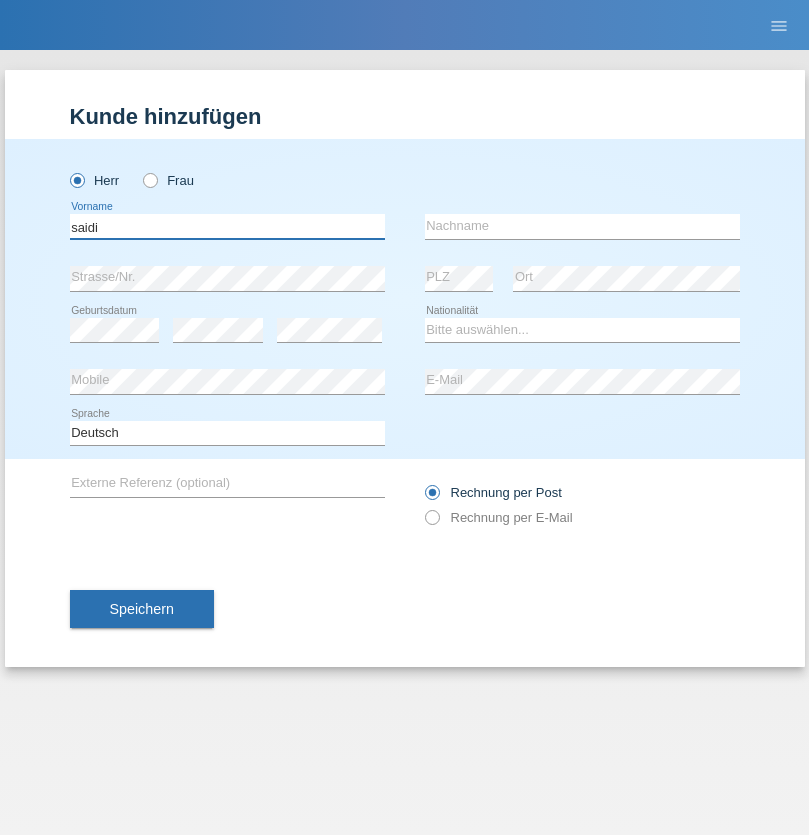 type on "saidi" 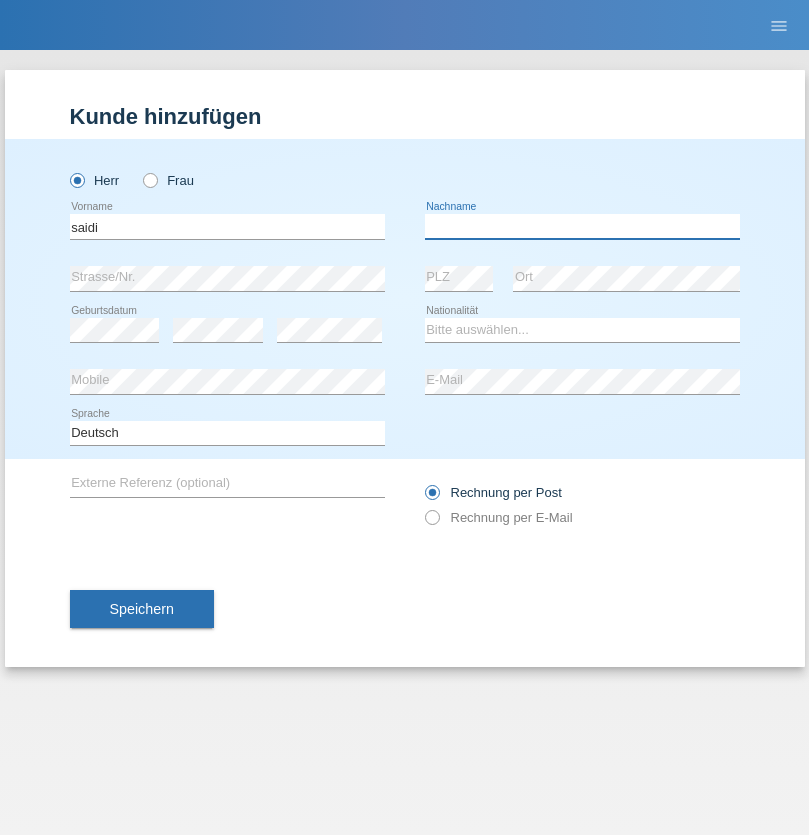 click at bounding box center (582, 226) 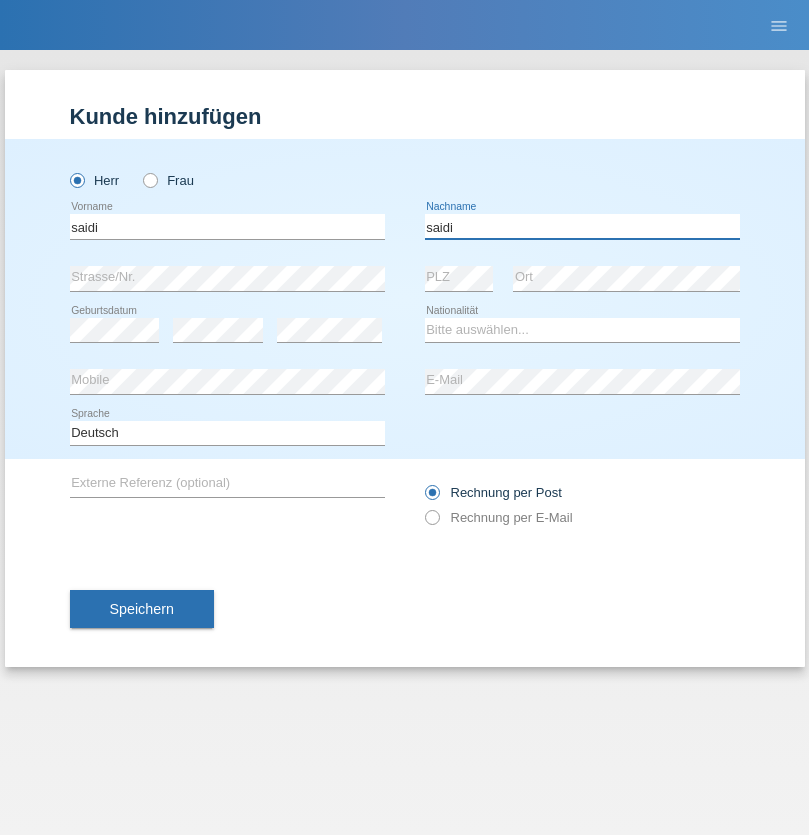 type on "saidi" 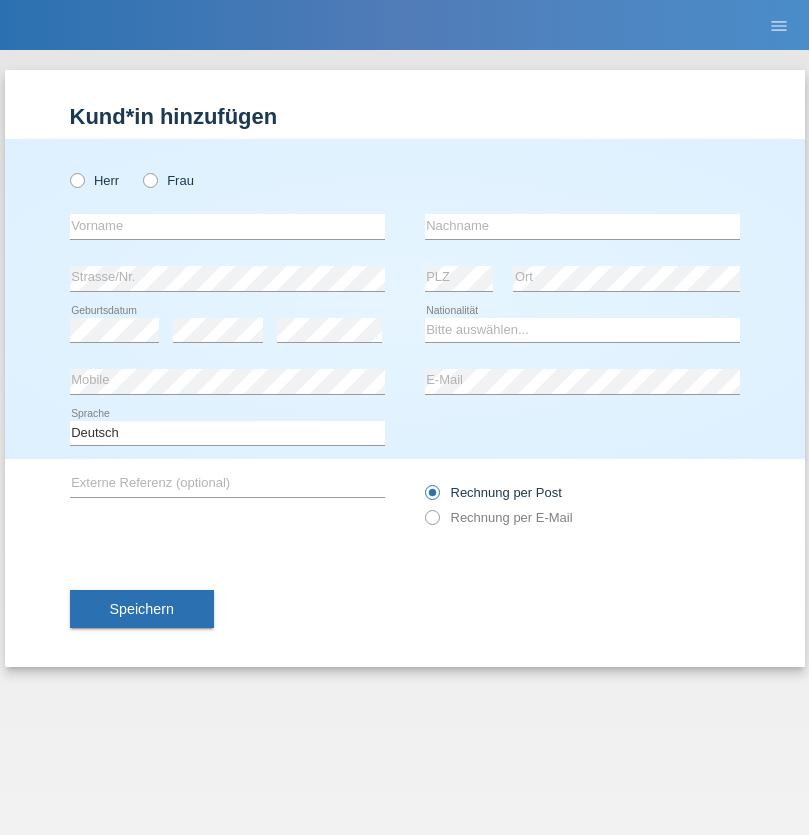 scroll, scrollTop: 0, scrollLeft: 0, axis: both 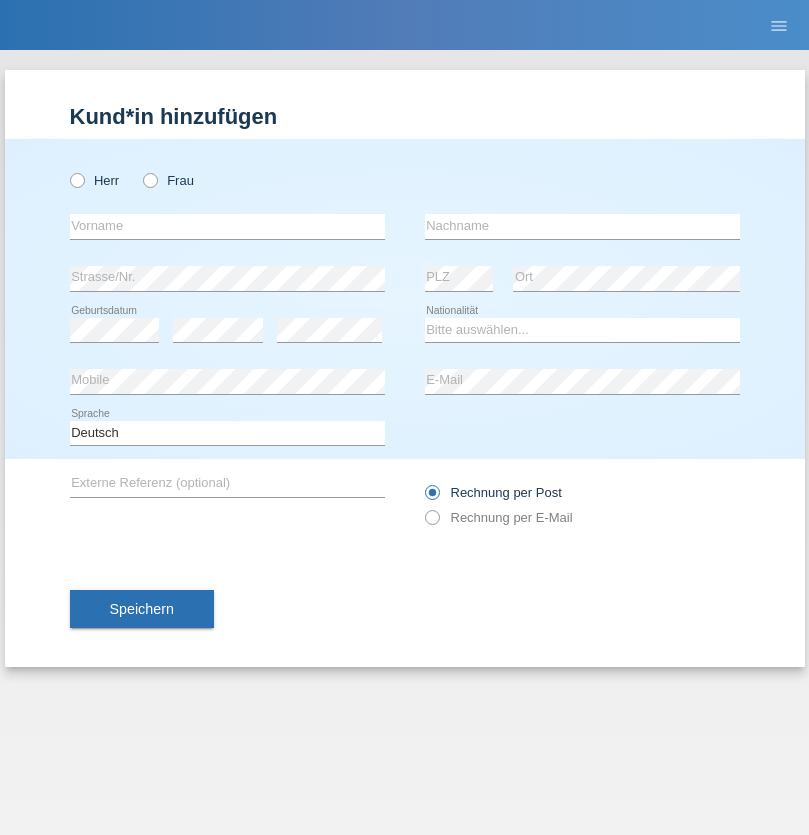 radio on "true" 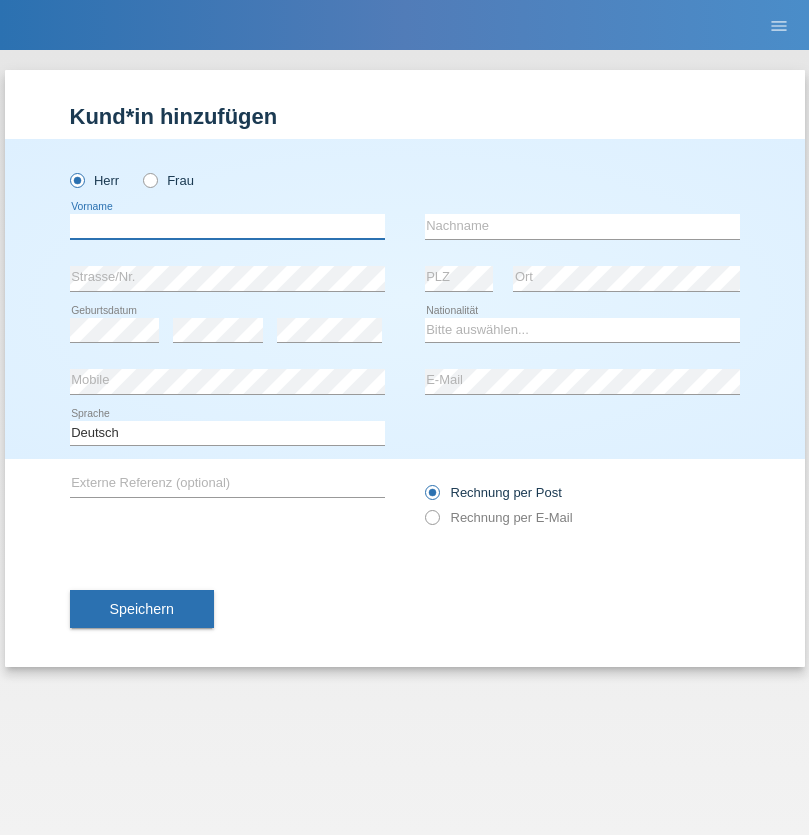 click at bounding box center (227, 226) 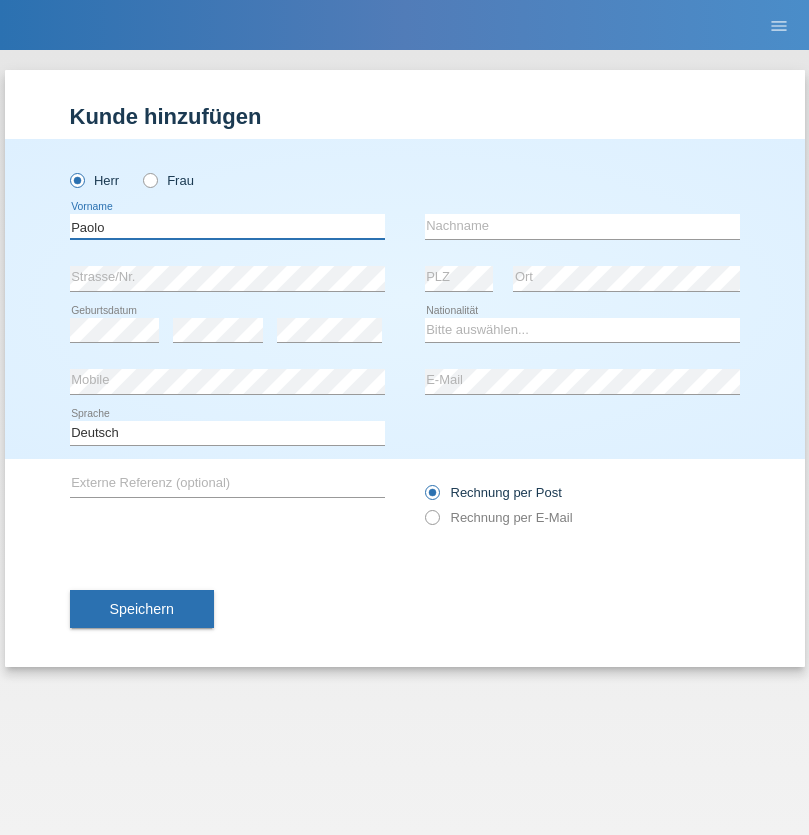 type on "Paolo" 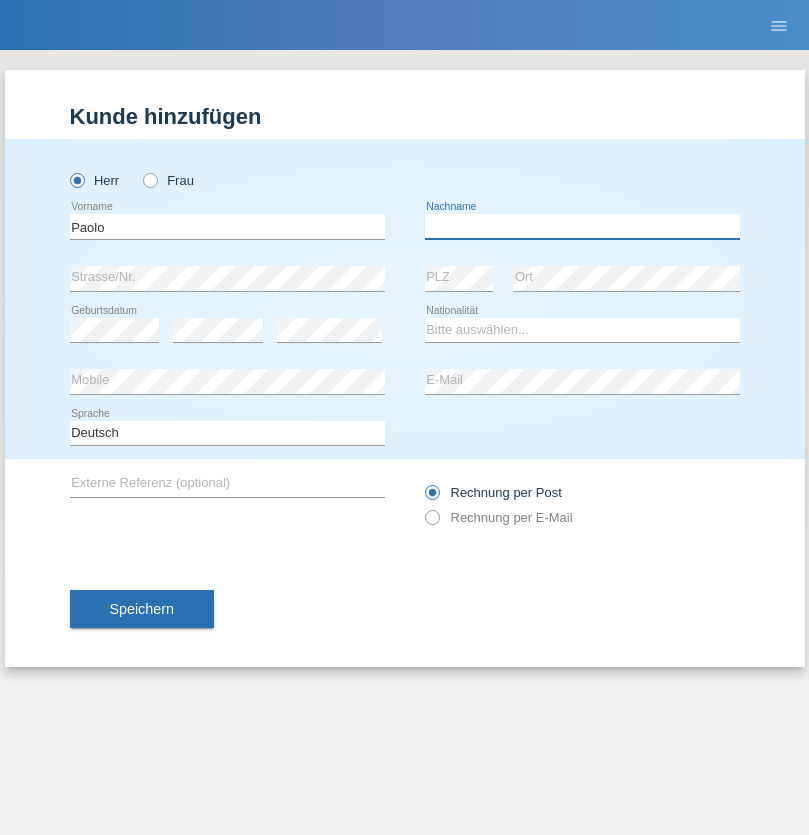 click at bounding box center [582, 226] 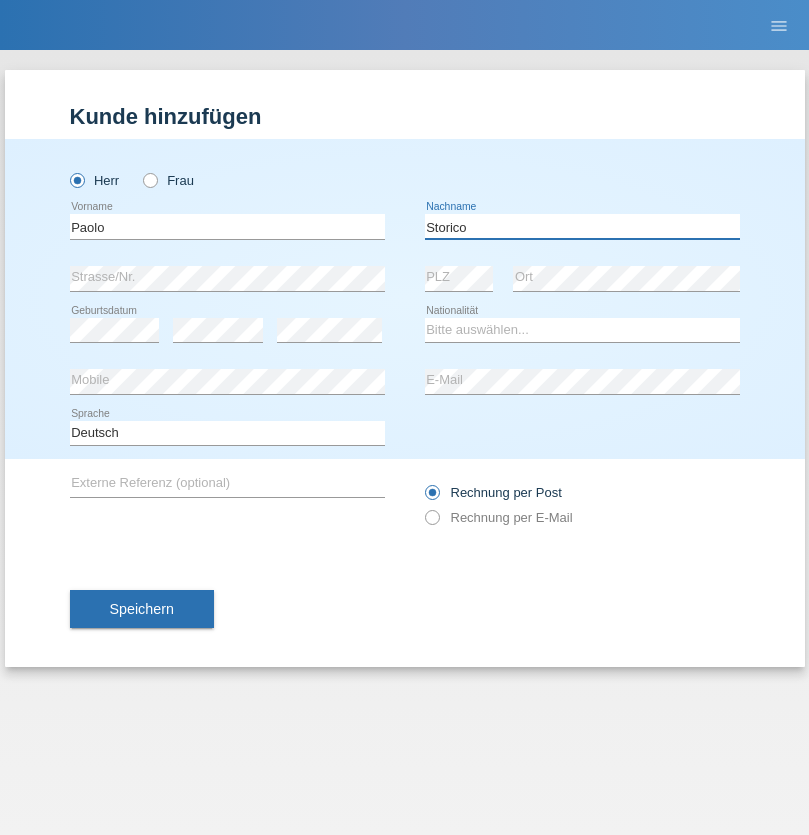 type on "Storico" 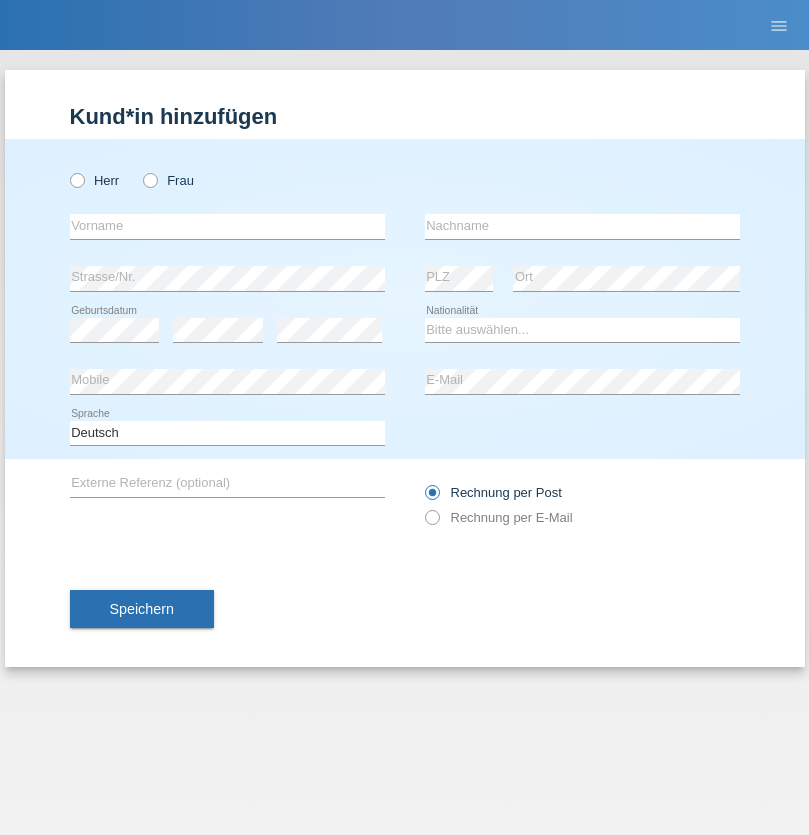 scroll, scrollTop: 0, scrollLeft: 0, axis: both 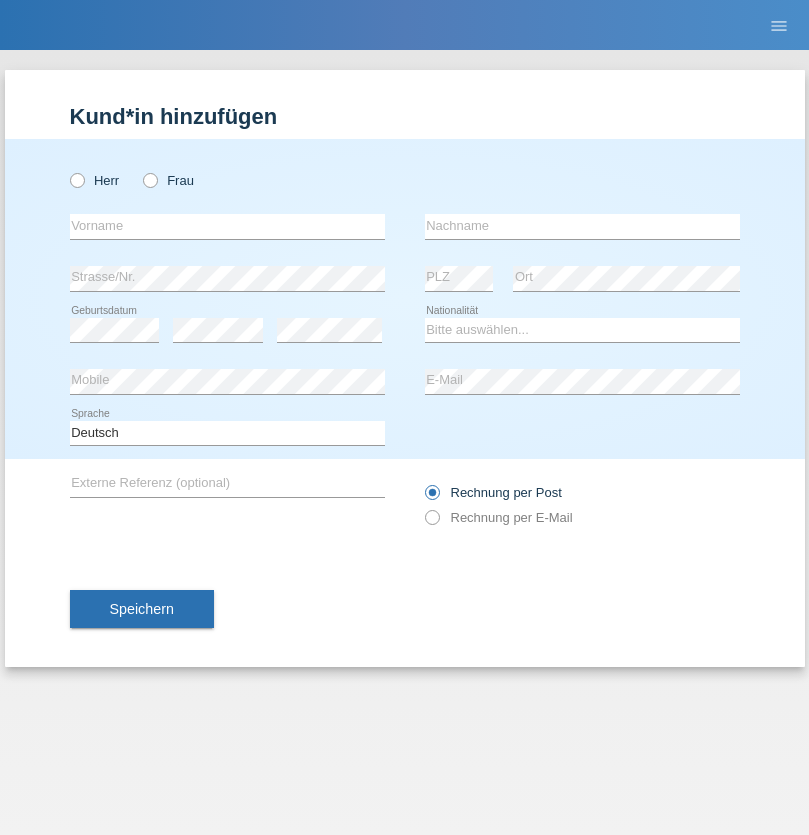 radio on "true" 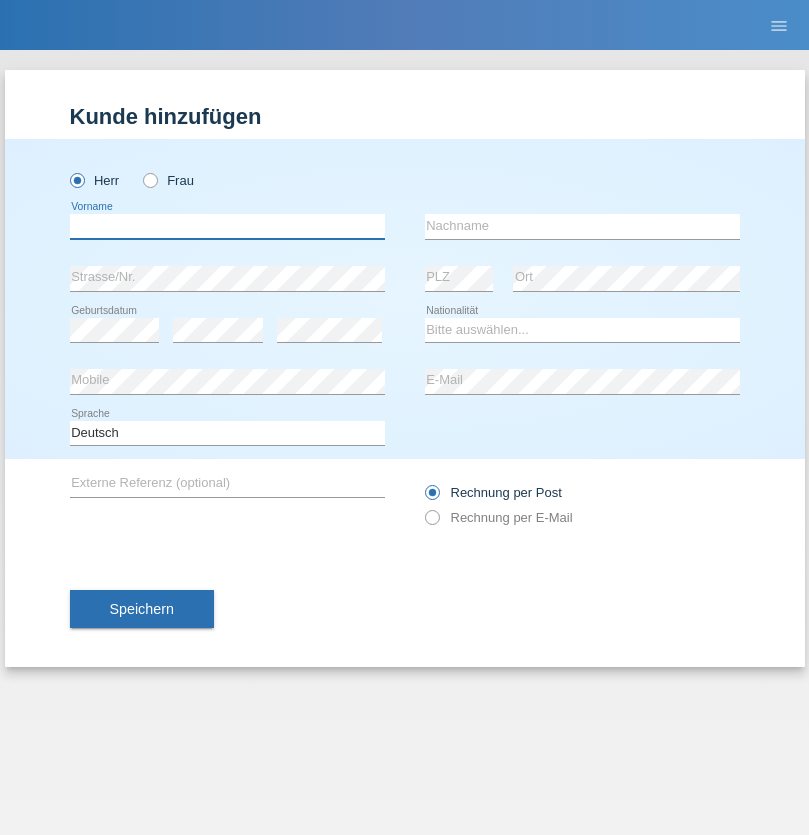 click at bounding box center (227, 226) 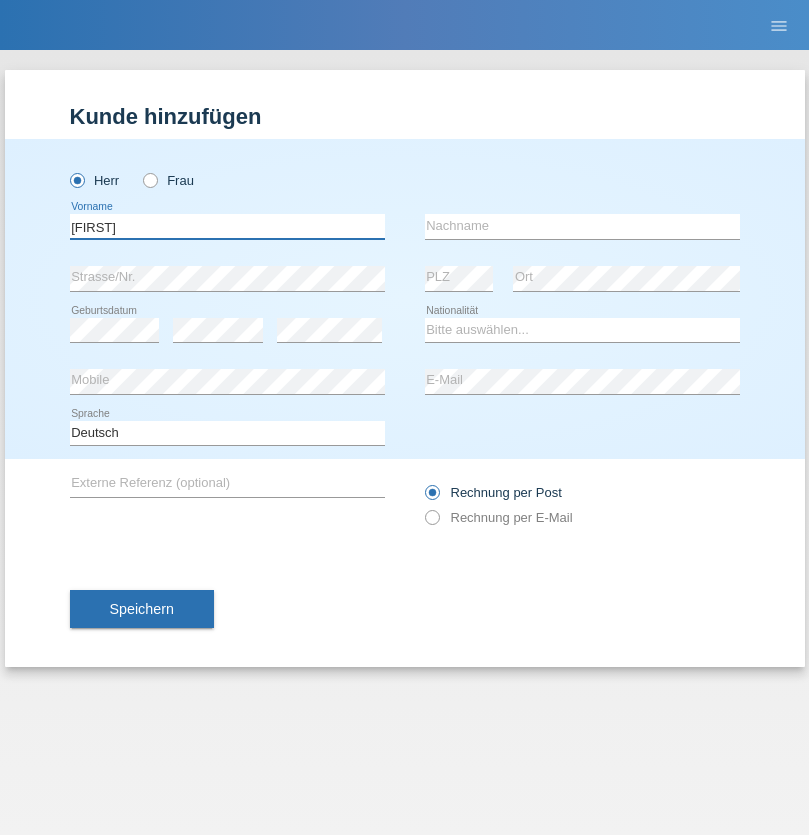 type on "[FIRST]" 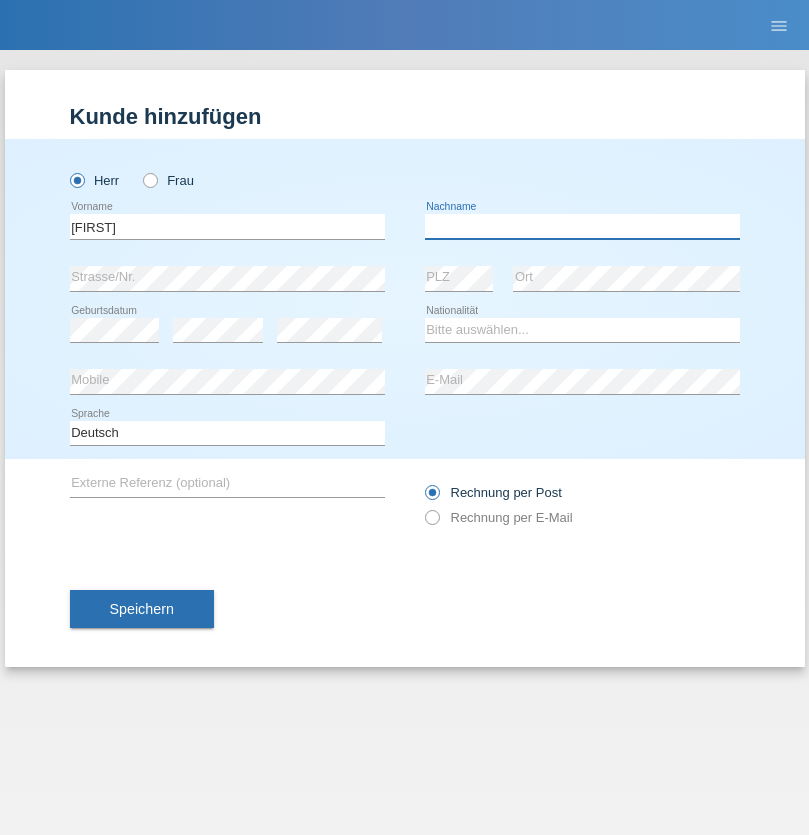 click at bounding box center (582, 226) 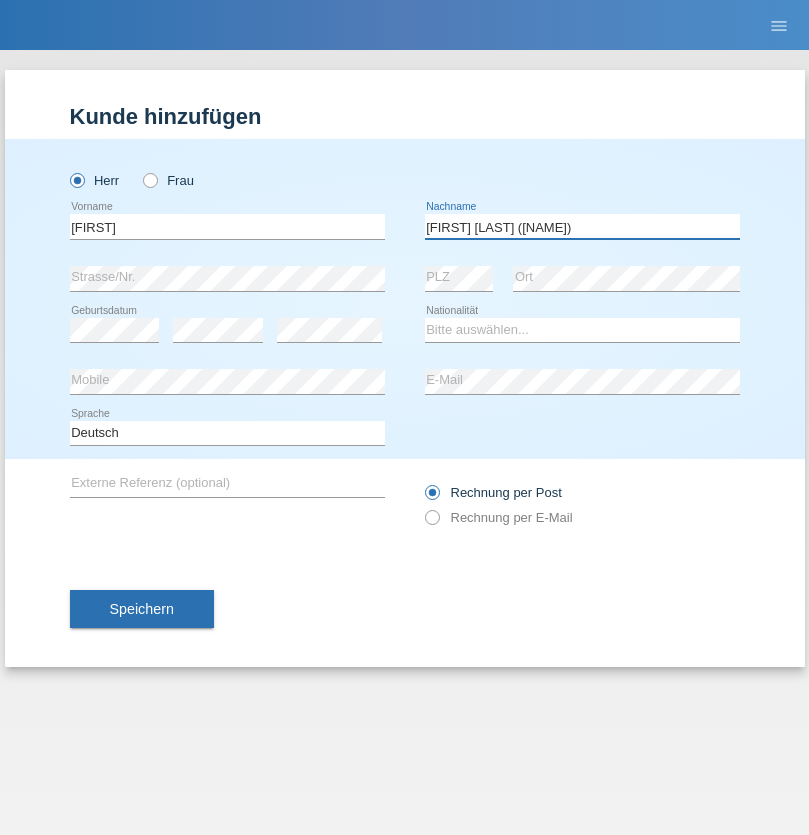 type on "[FIRST] [LAST] ([NAME])" 